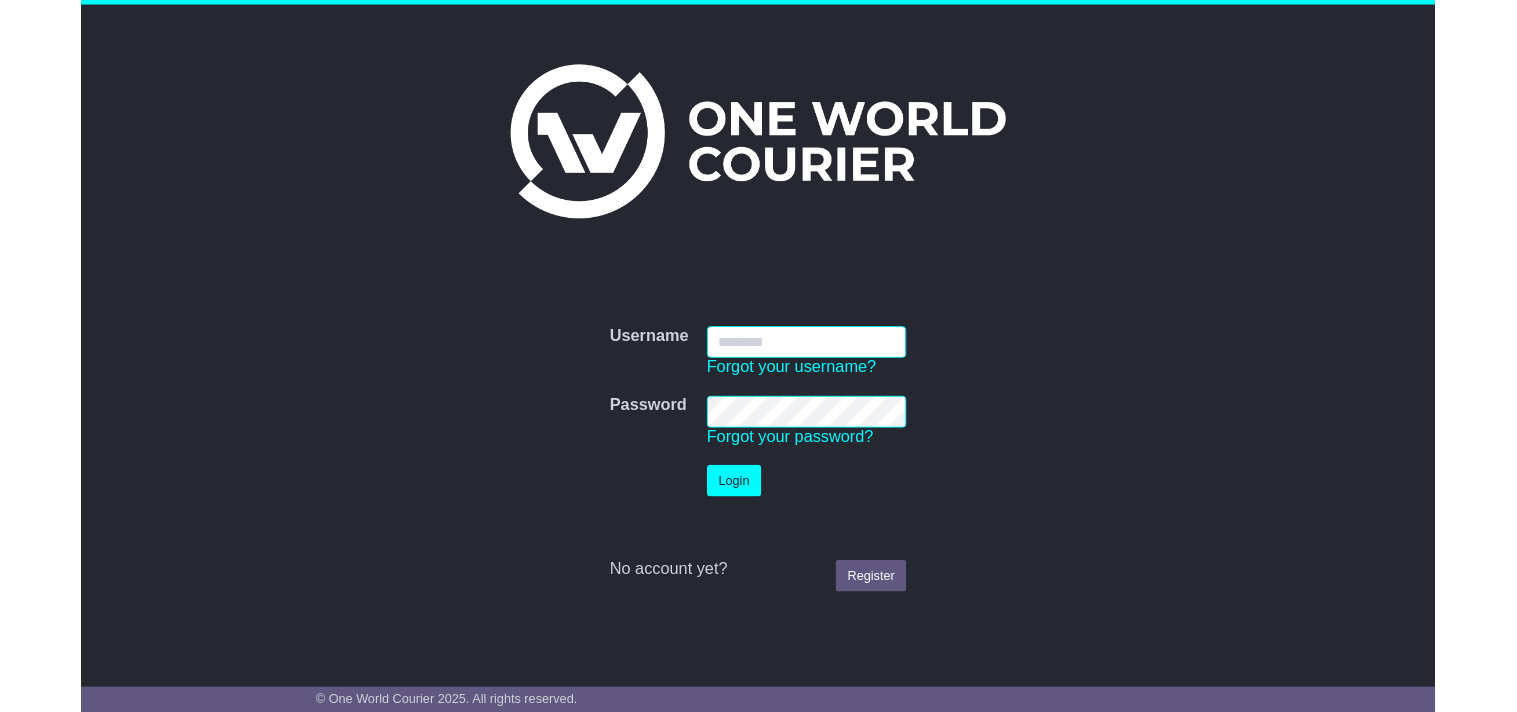 scroll, scrollTop: 0, scrollLeft: 0, axis: both 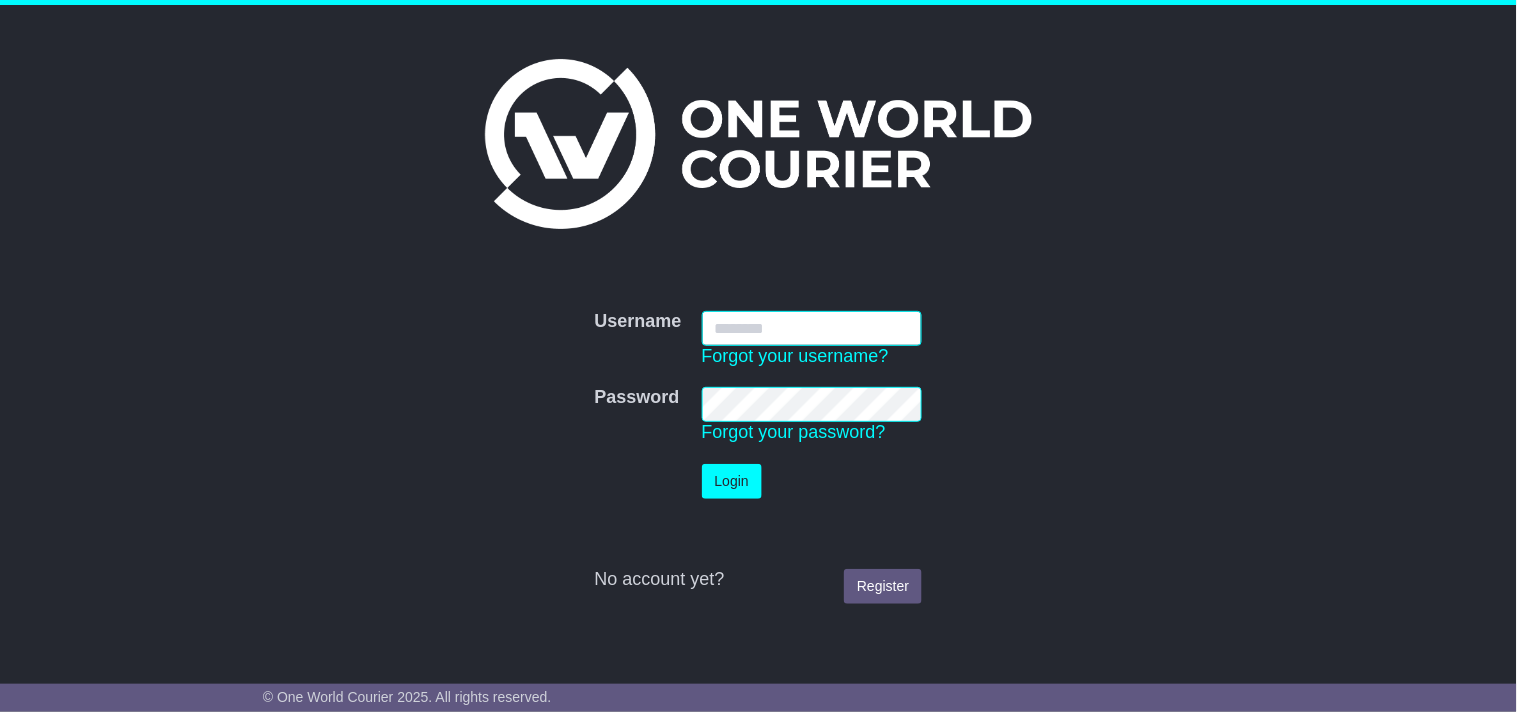 type on "**********" 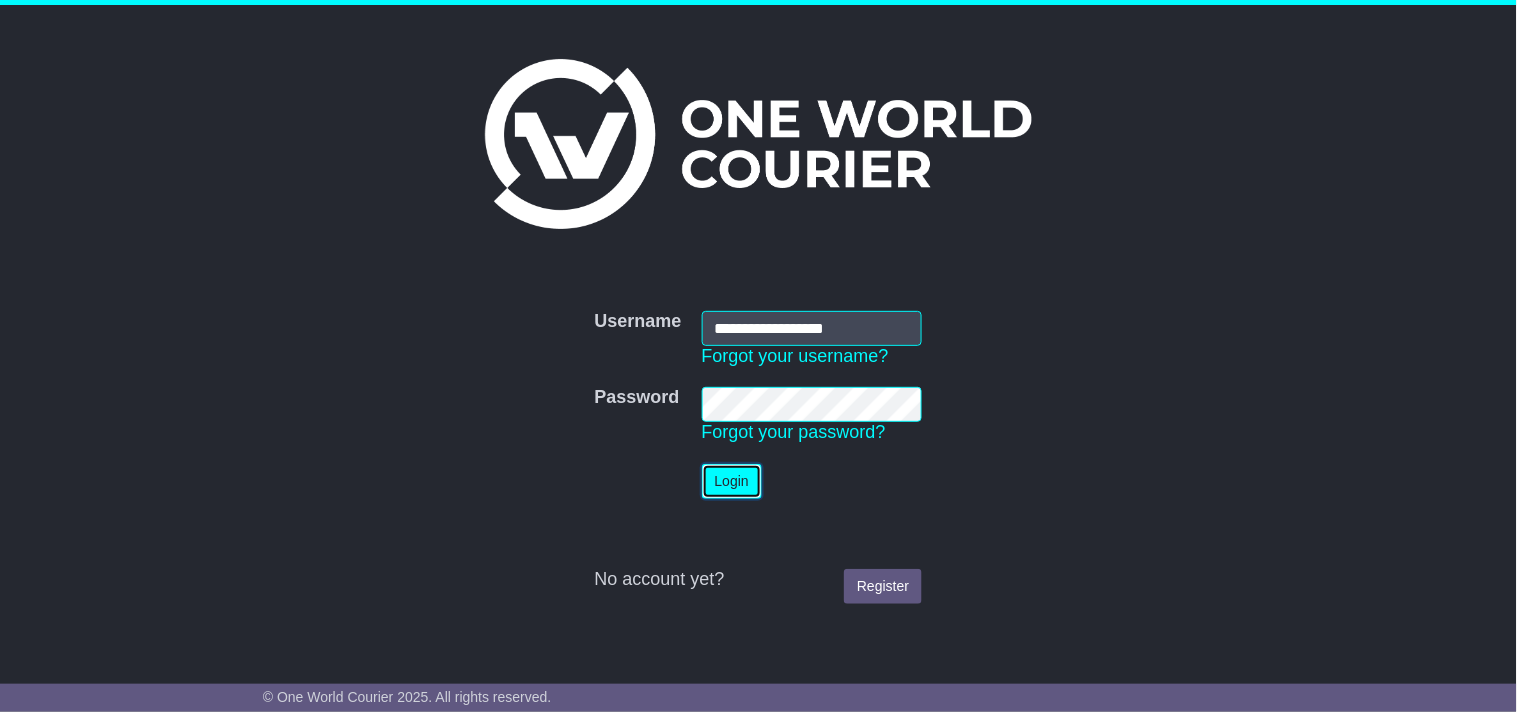 click on "Login" at bounding box center (732, 481) 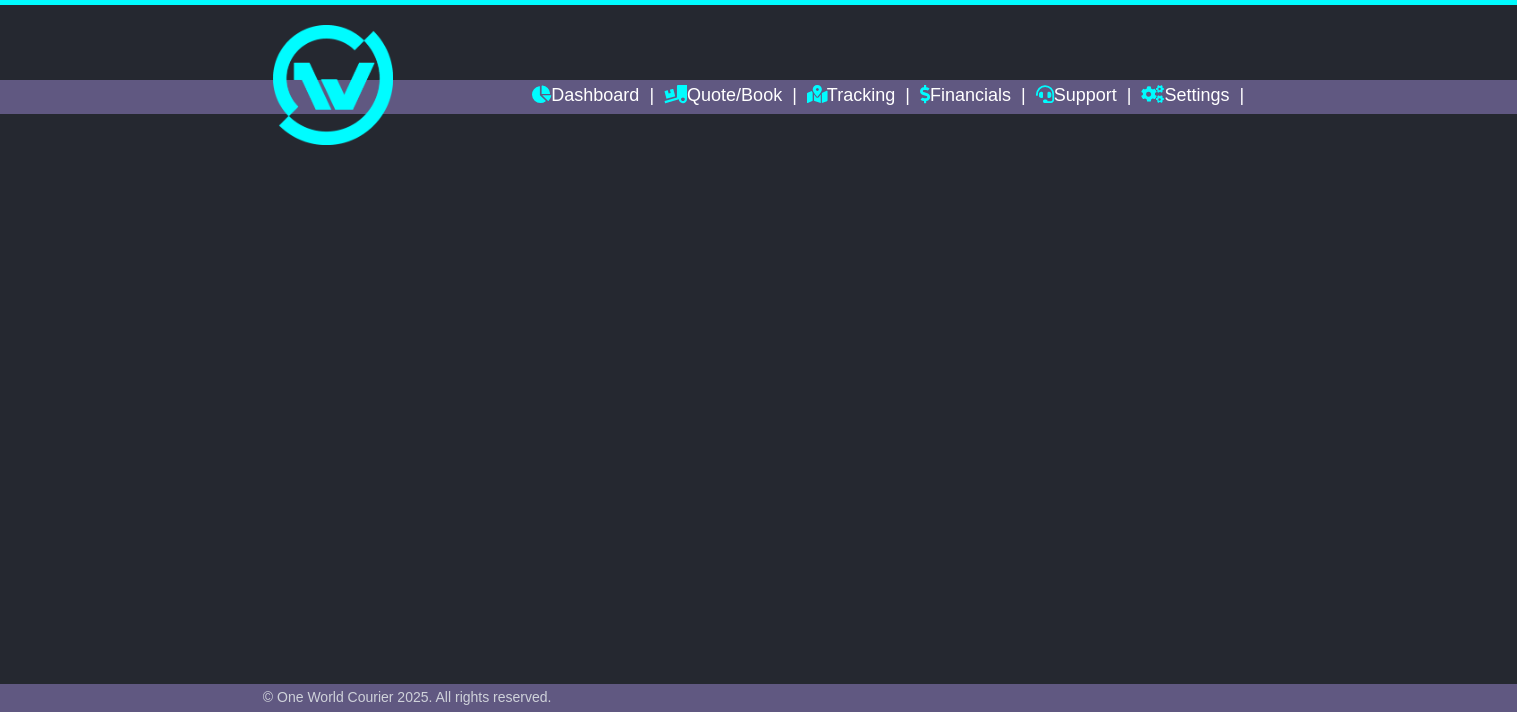 scroll, scrollTop: 0, scrollLeft: 0, axis: both 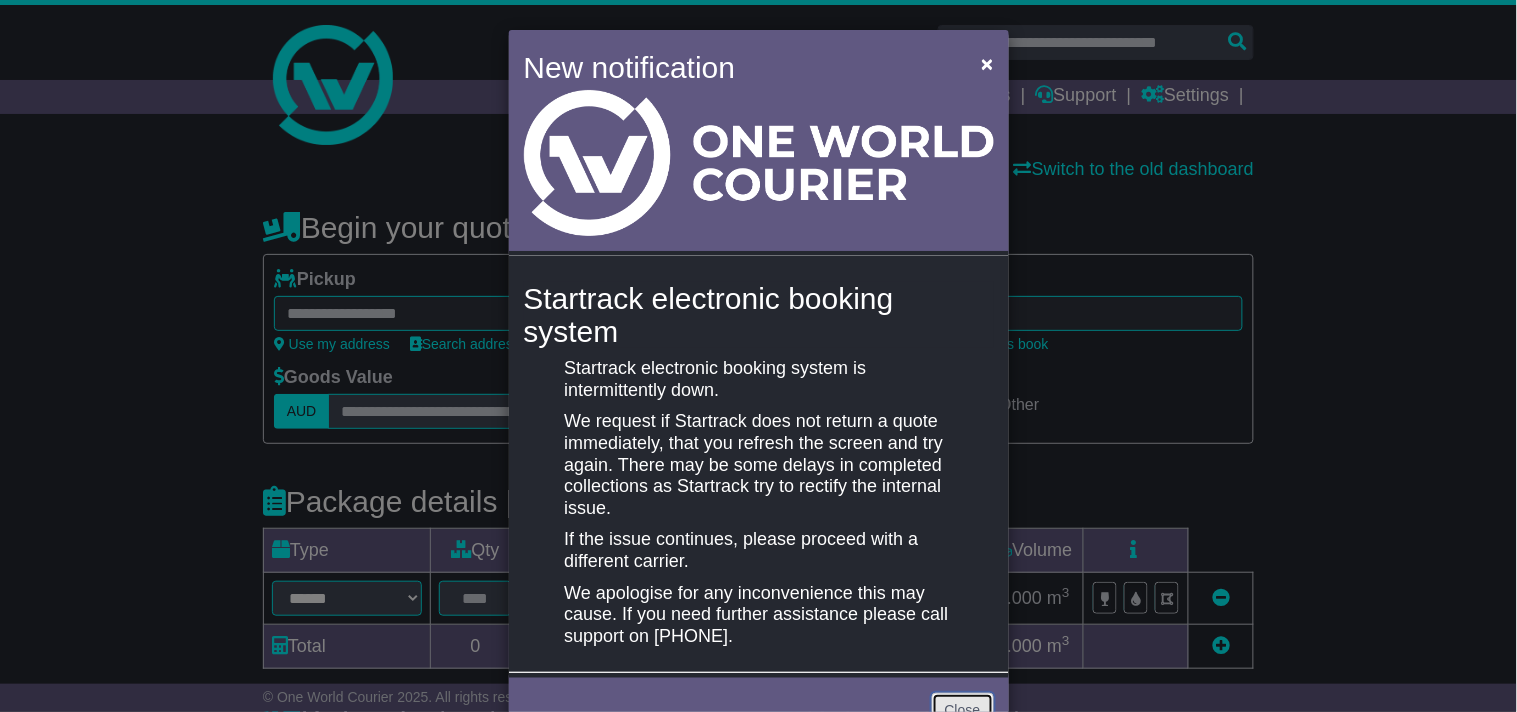click on "Close" 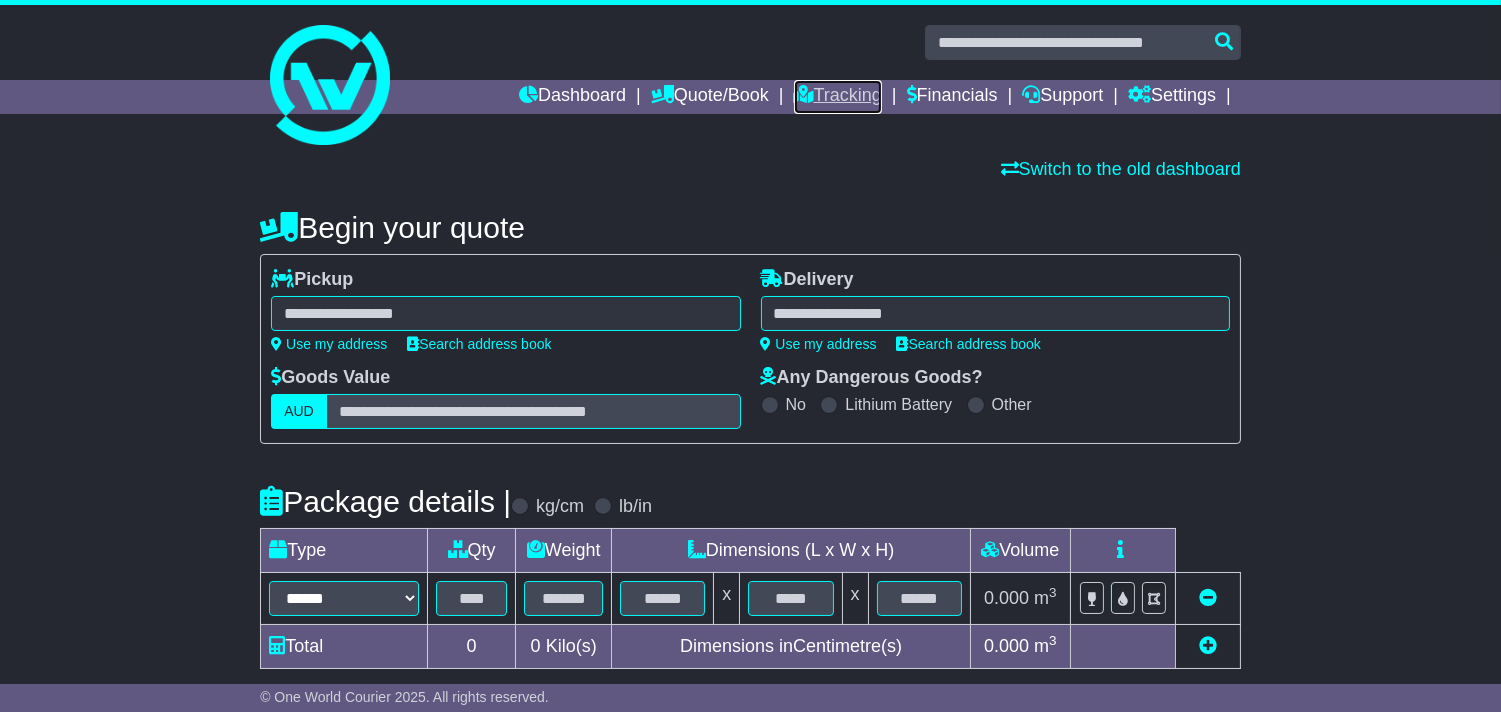 click on "Tracking" 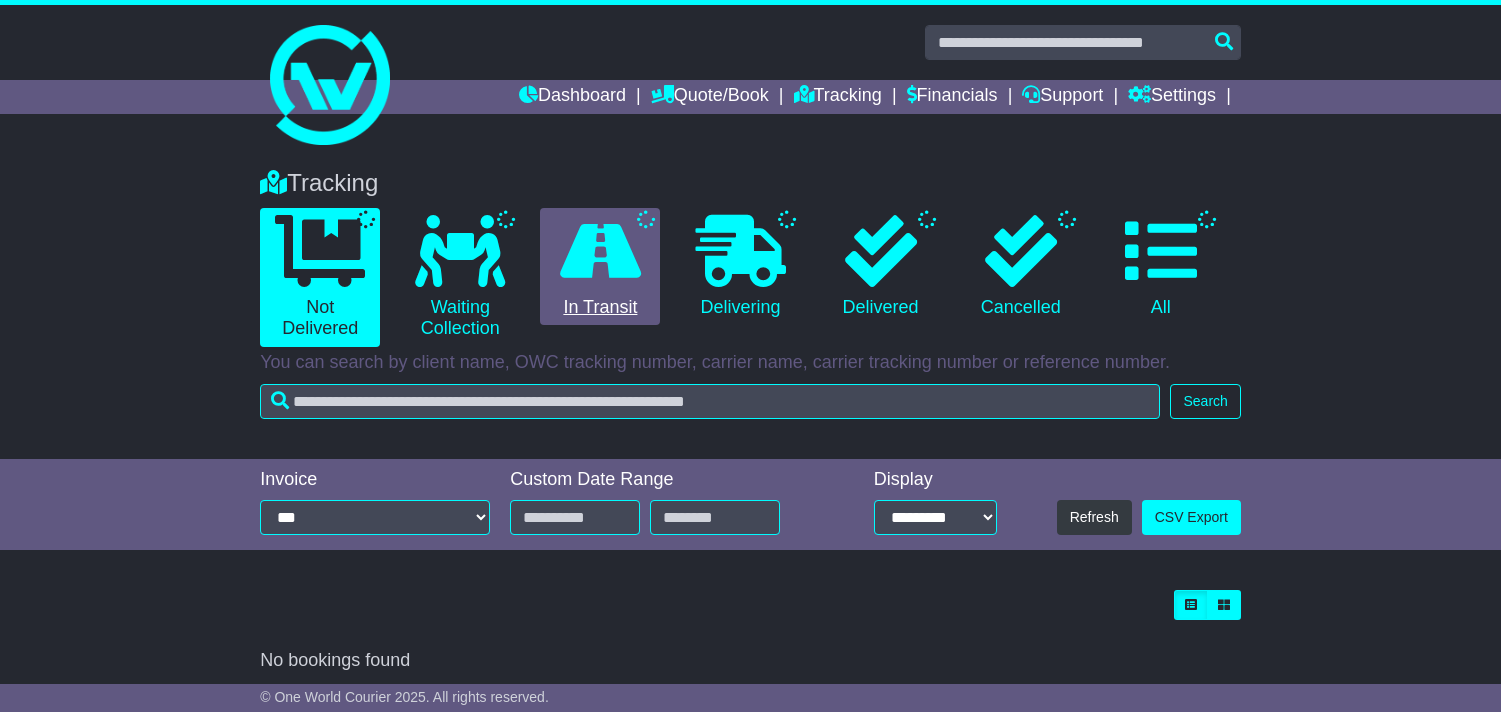 type on "**********" 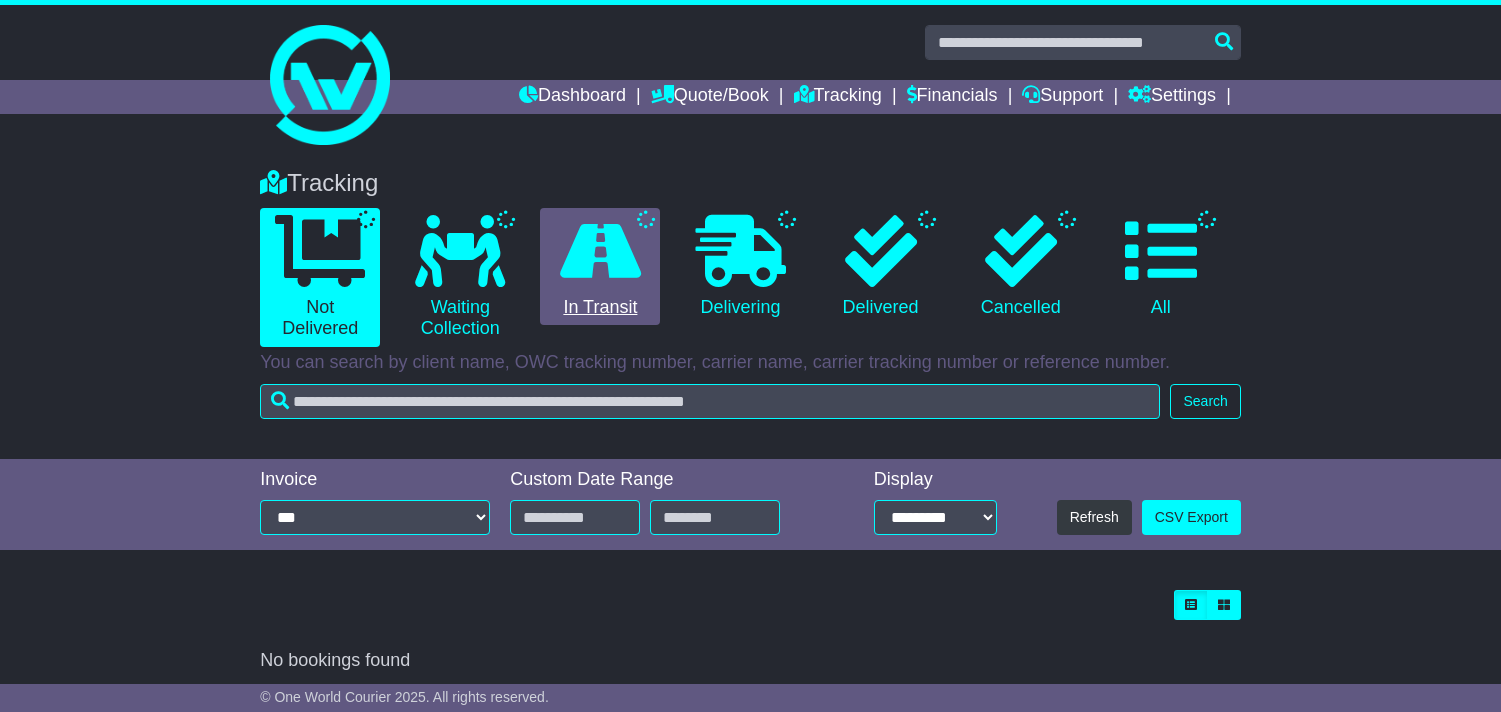 type on "**********" 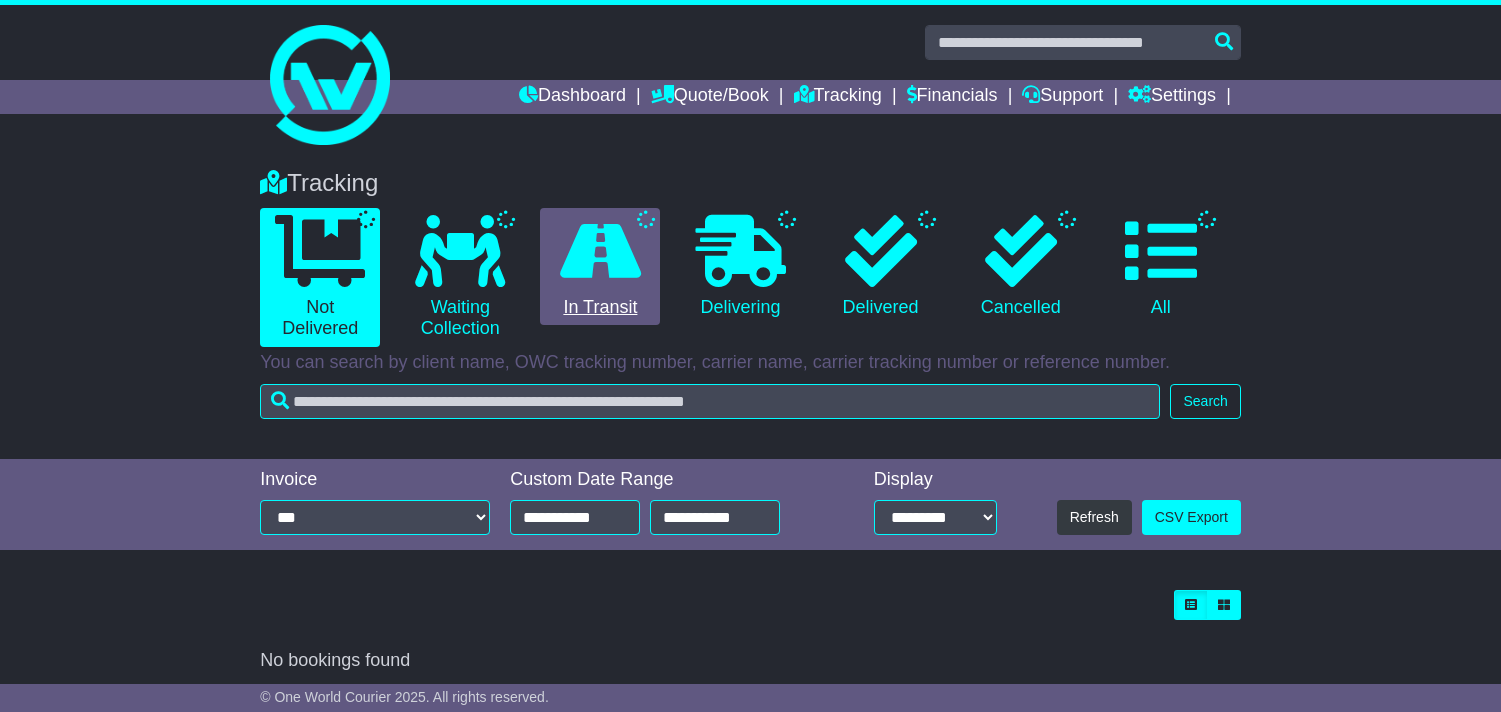 select on "*" 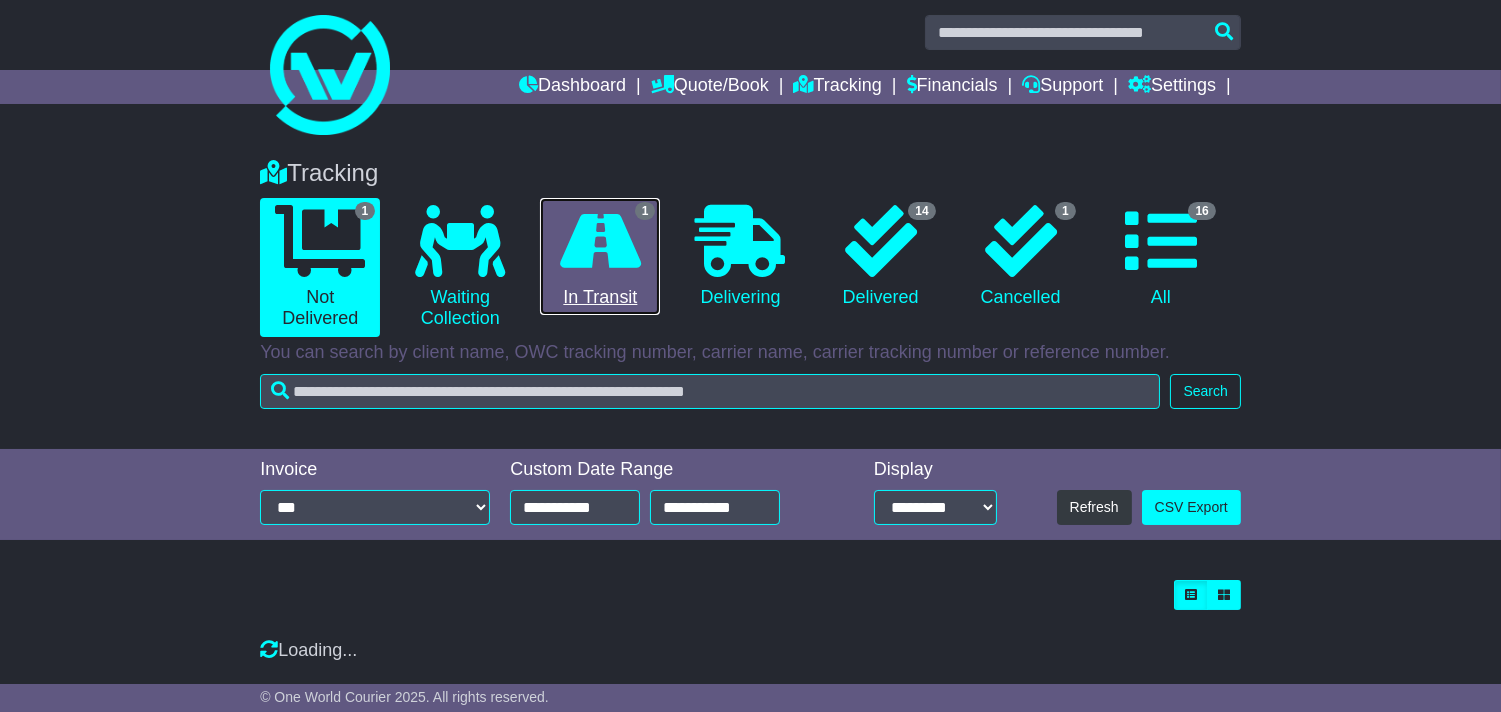scroll, scrollTop: 8, scrollLeft: 0, axis: vertical 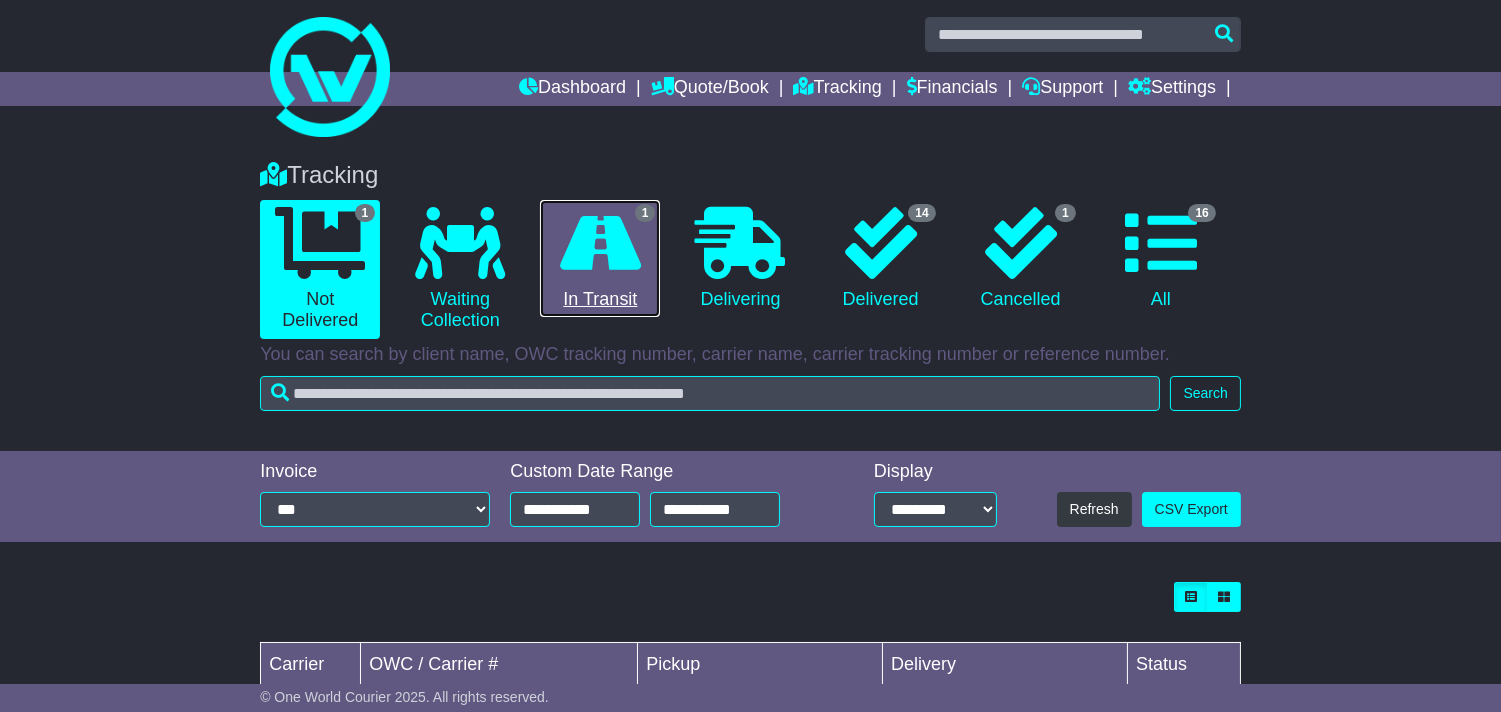 click on "1
In Transit" at bounding box center (600, 259) 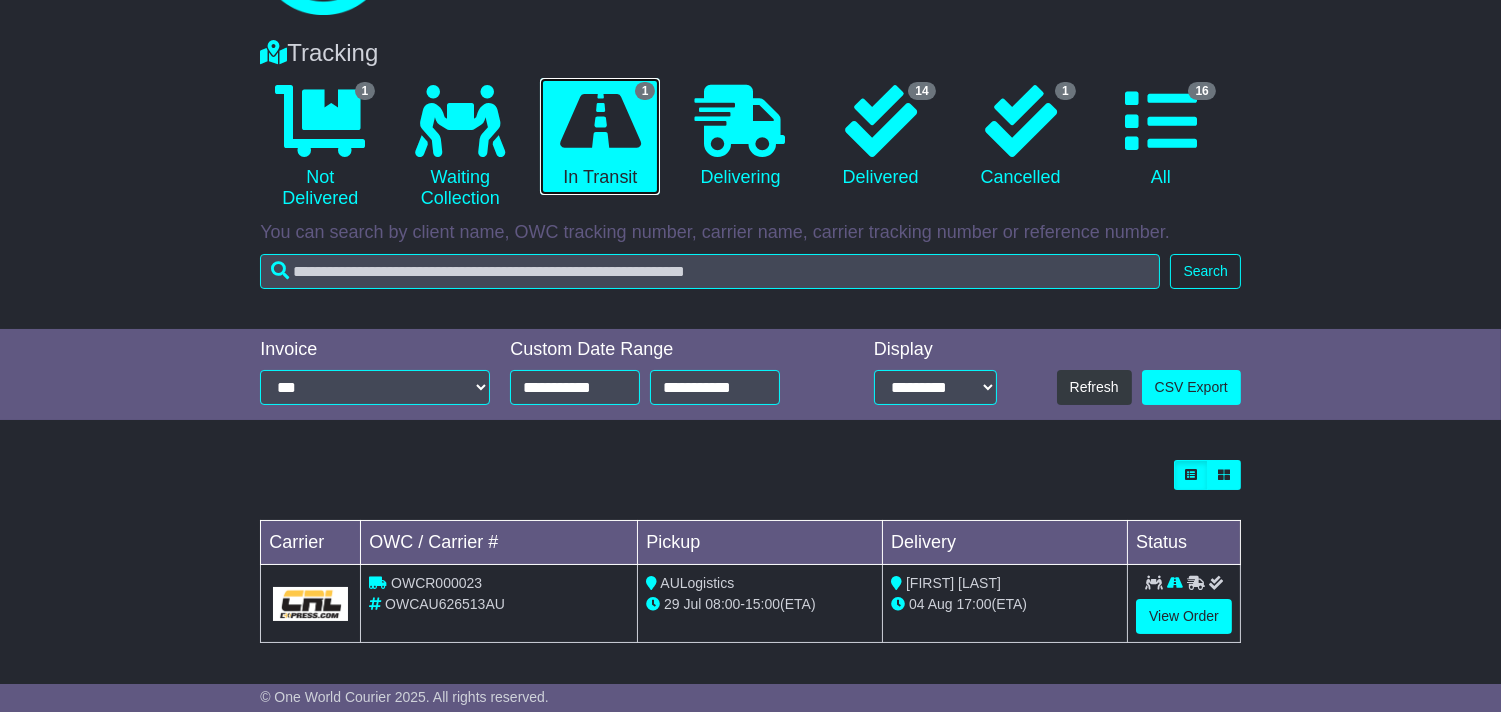 scroll, scrollTop: 132, scrollLeft: 0, axis: vertical 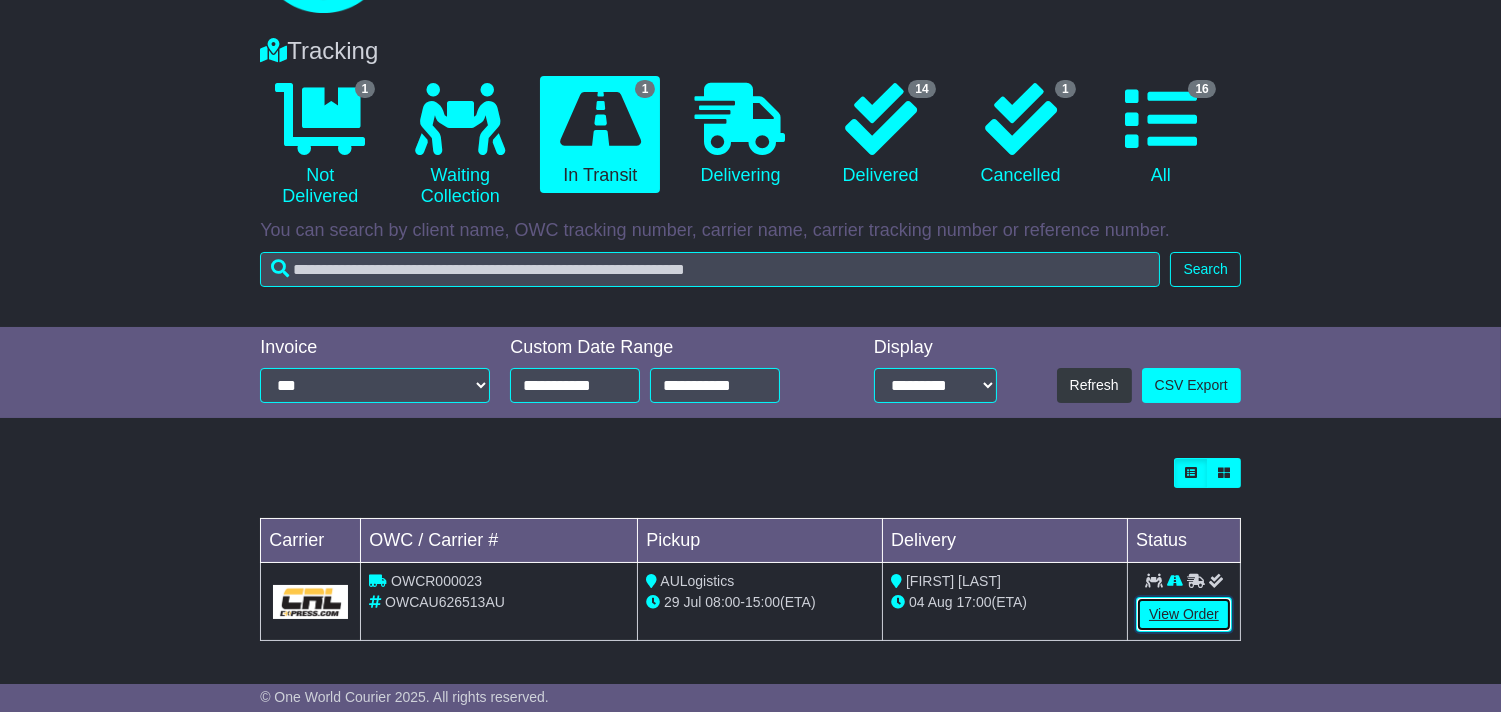 click on "View Order" at bounding box center (1184, 614) 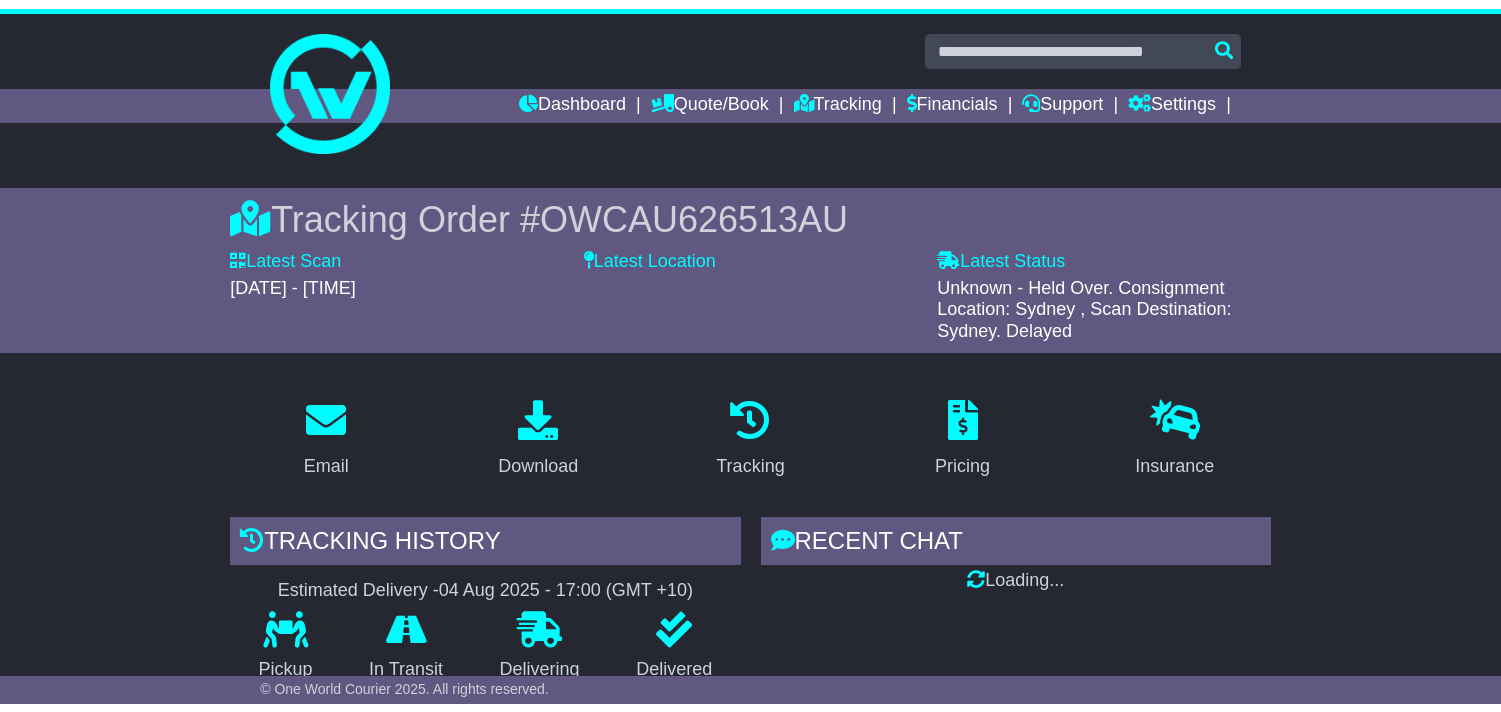 scroll, scrollTop: 0, scrollLeft: 0, axis: both 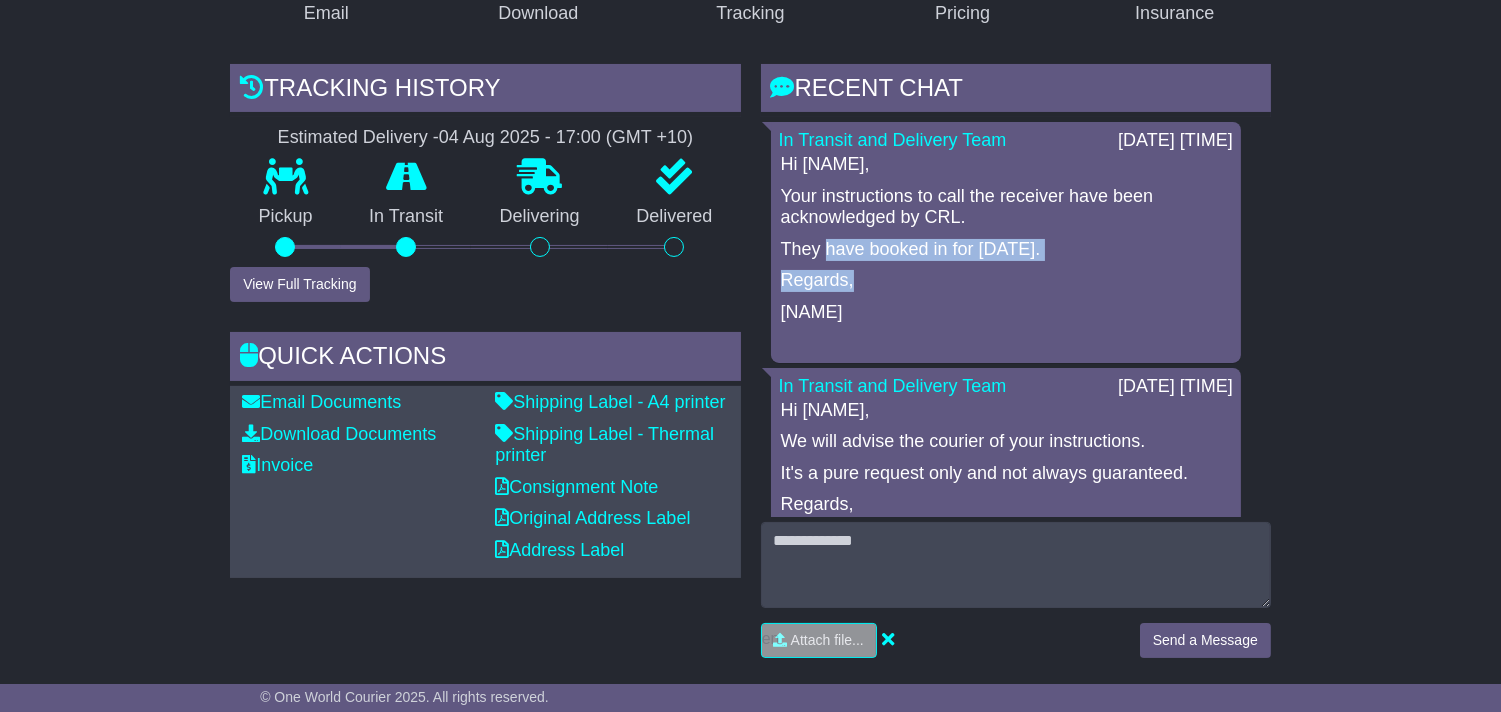 drag, startPoint x: 830, startPoint y: 253, endPoint x: 892, endPoint y: 275, distance: 65.78754 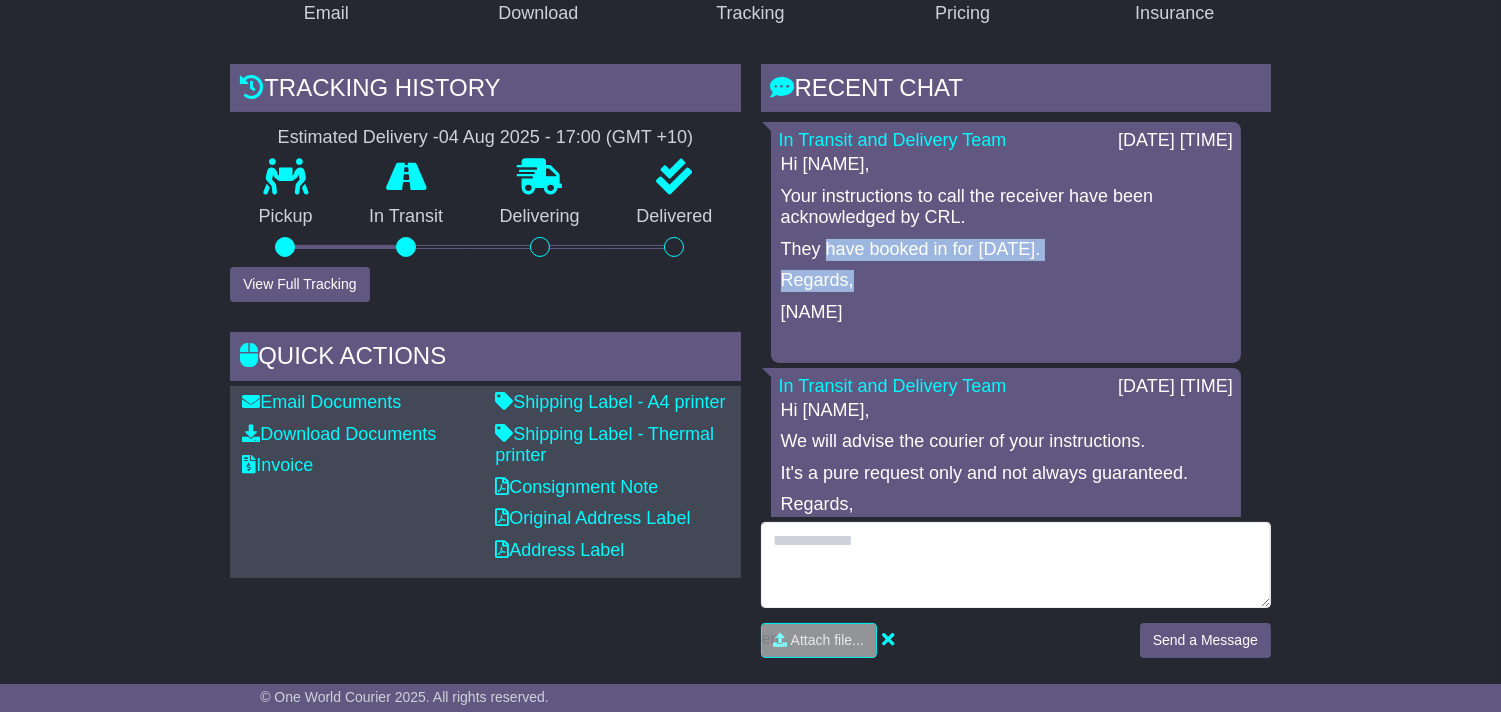 click at bounding box center [1016, 565] 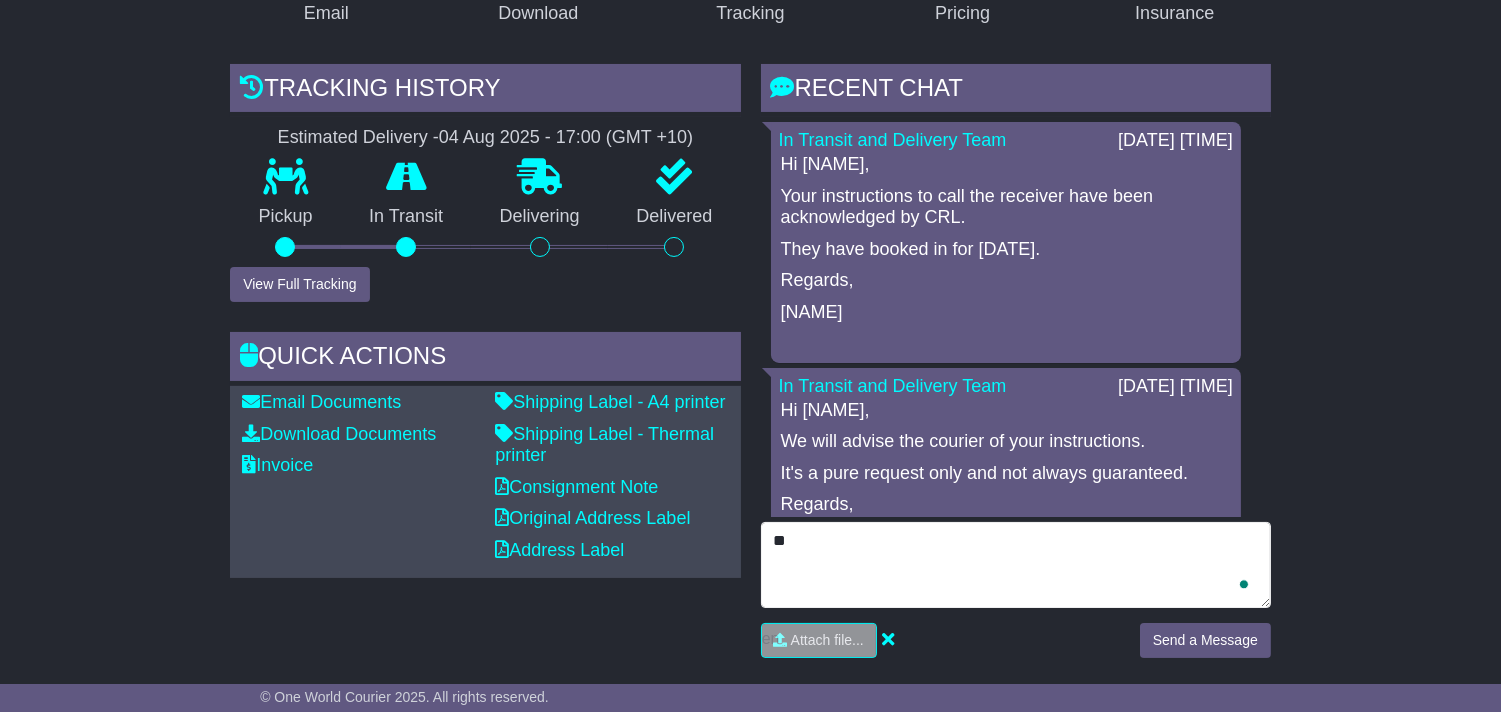type on "*" 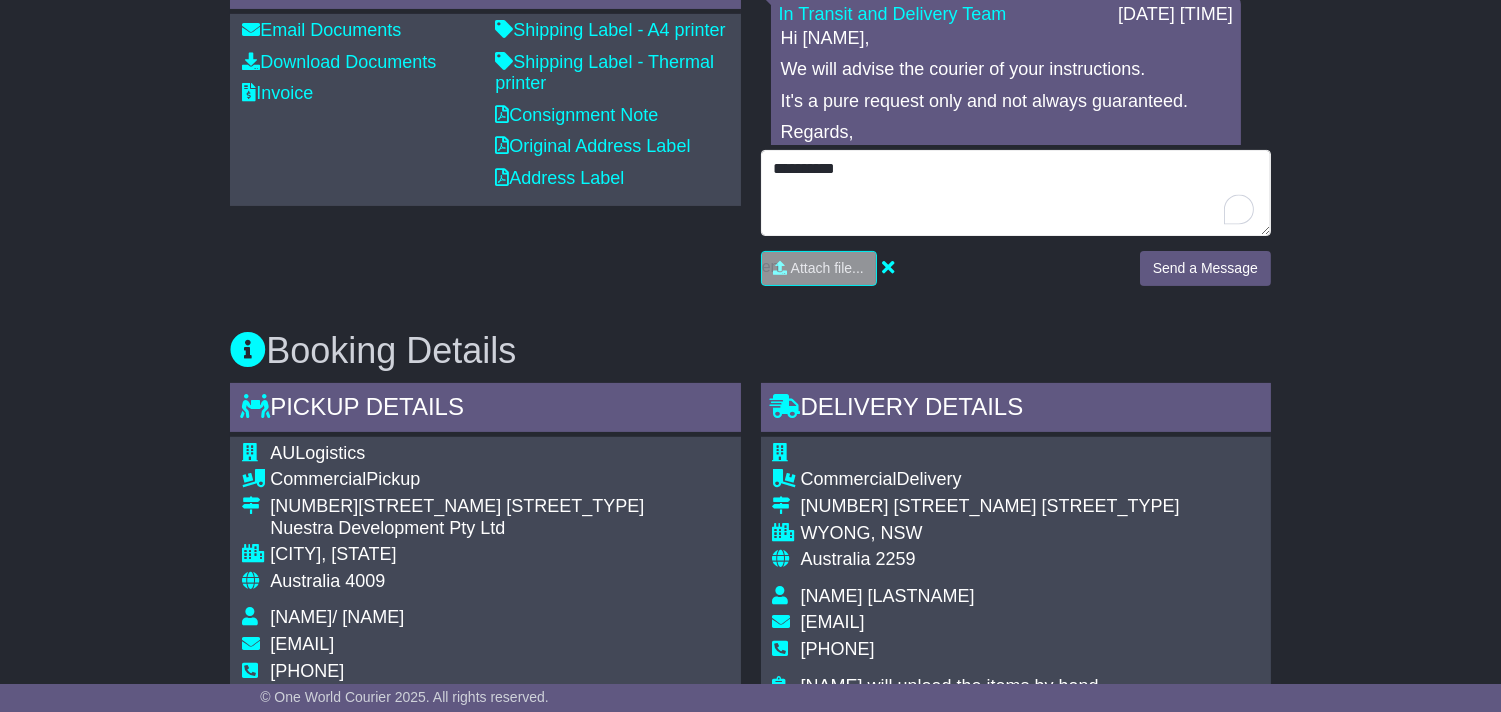 scroll, scrollTop: 777, scrollLeft: 0, axis: vertical 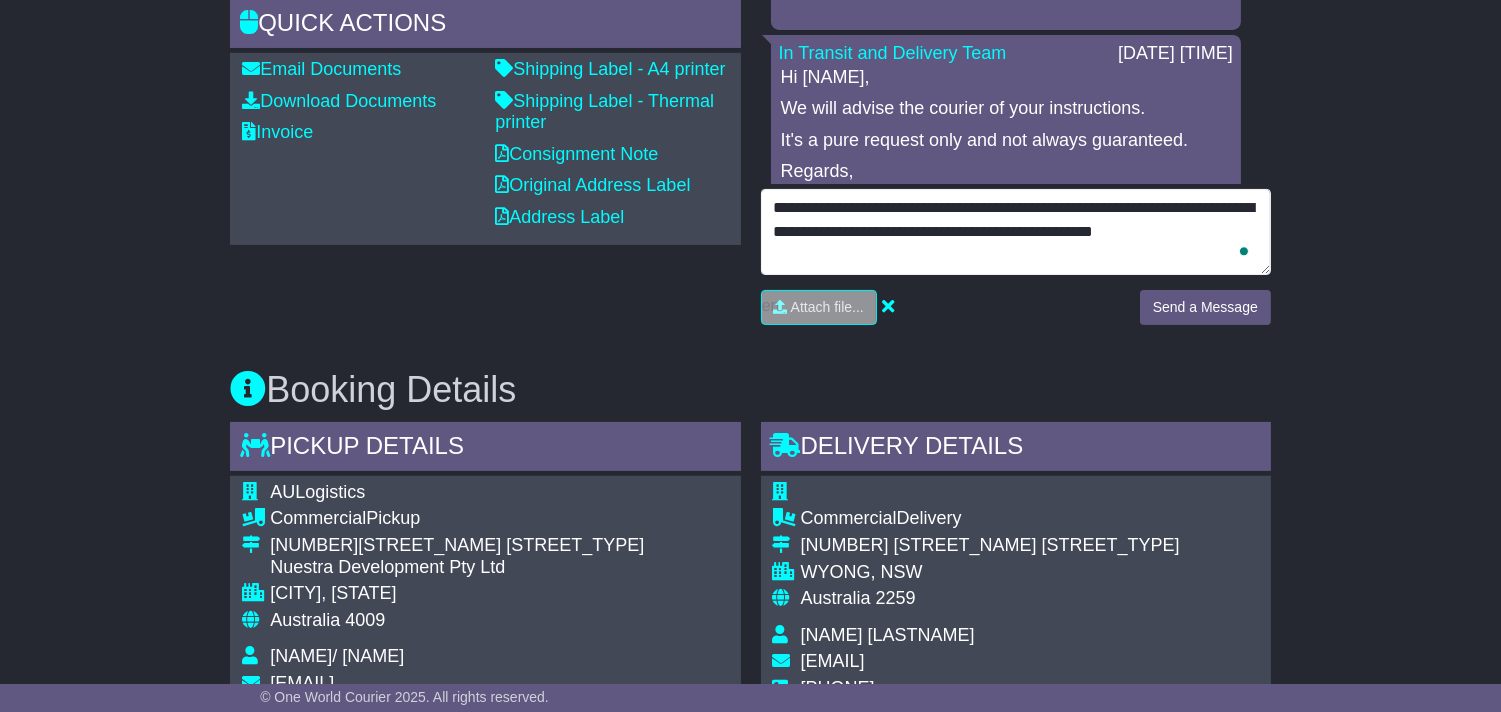 type on "**********" 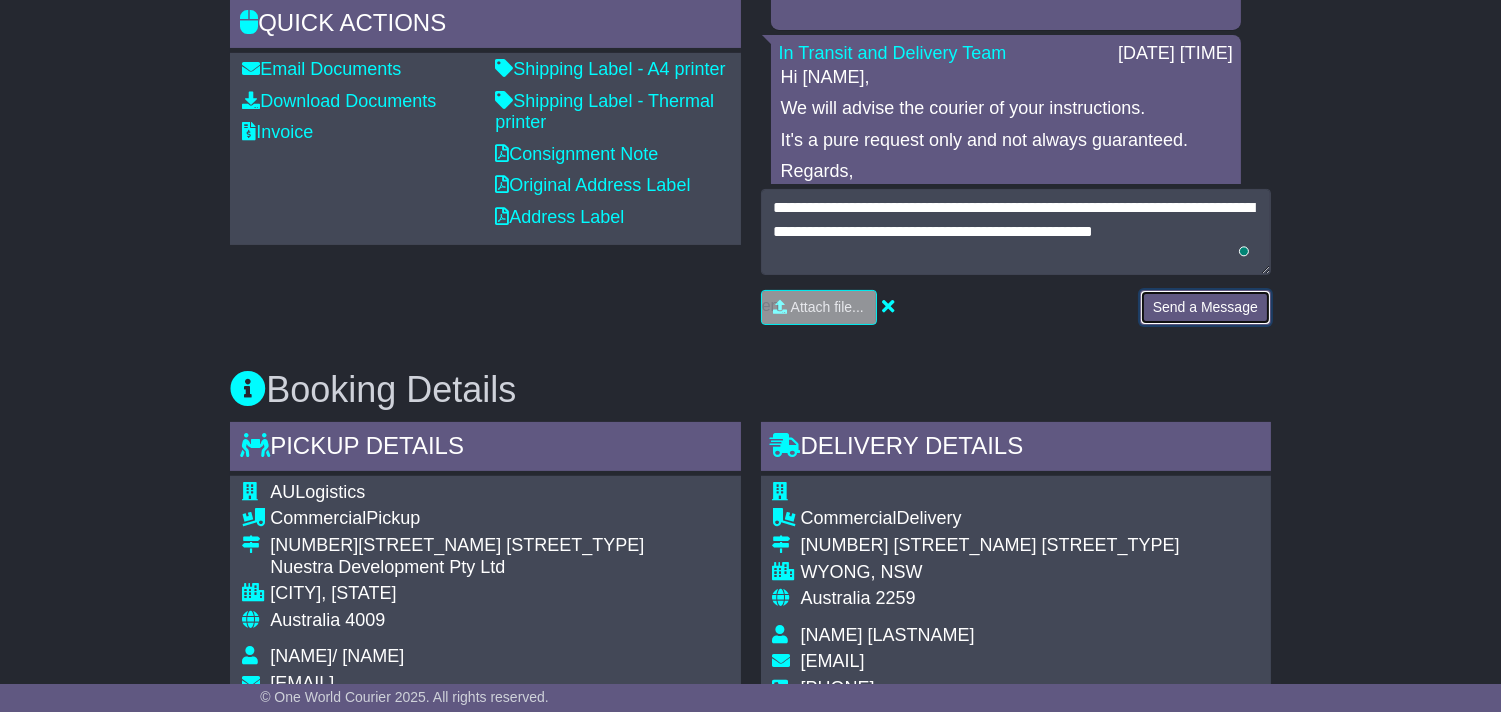 click on "Send a Message" at bounding box center (1205, 307) 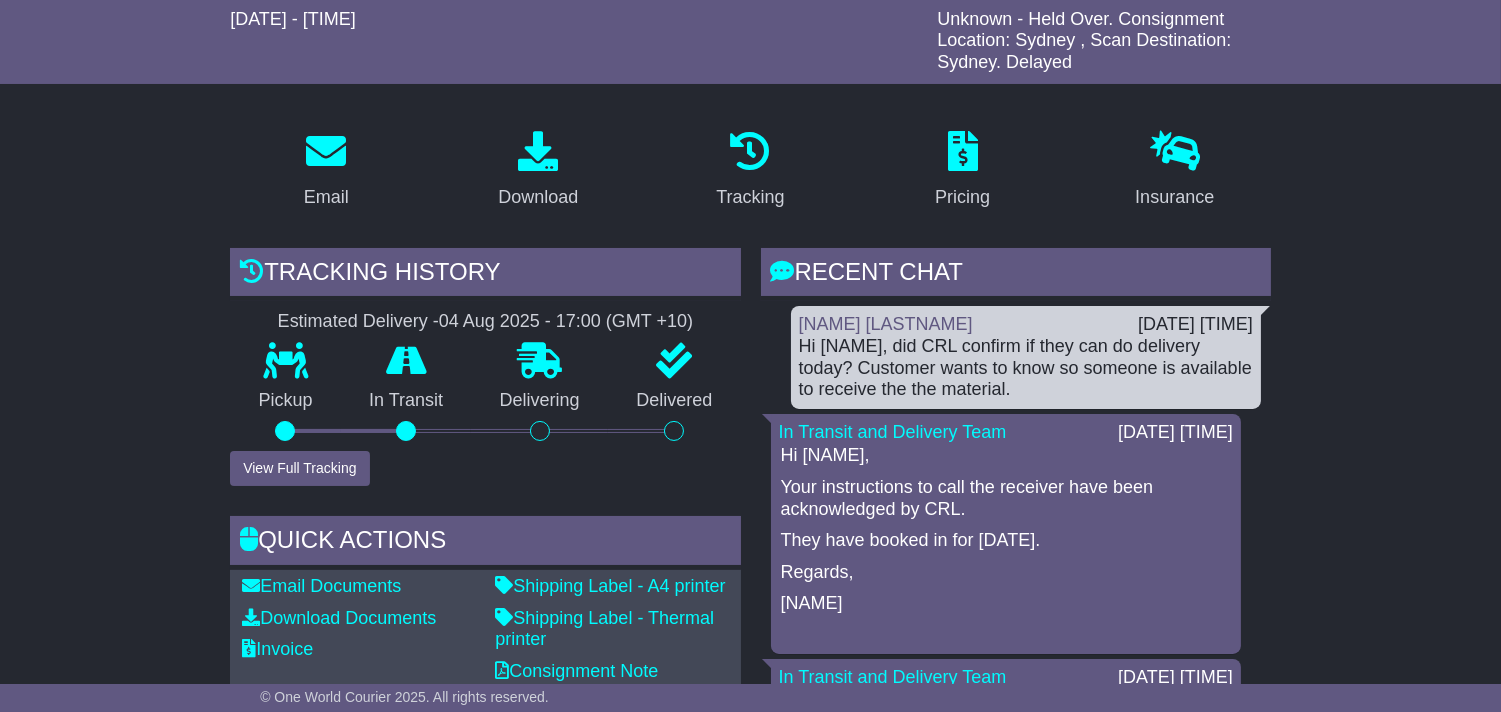 scroll, scrollTop: 222, scrollLeft: 0, axis: vertical 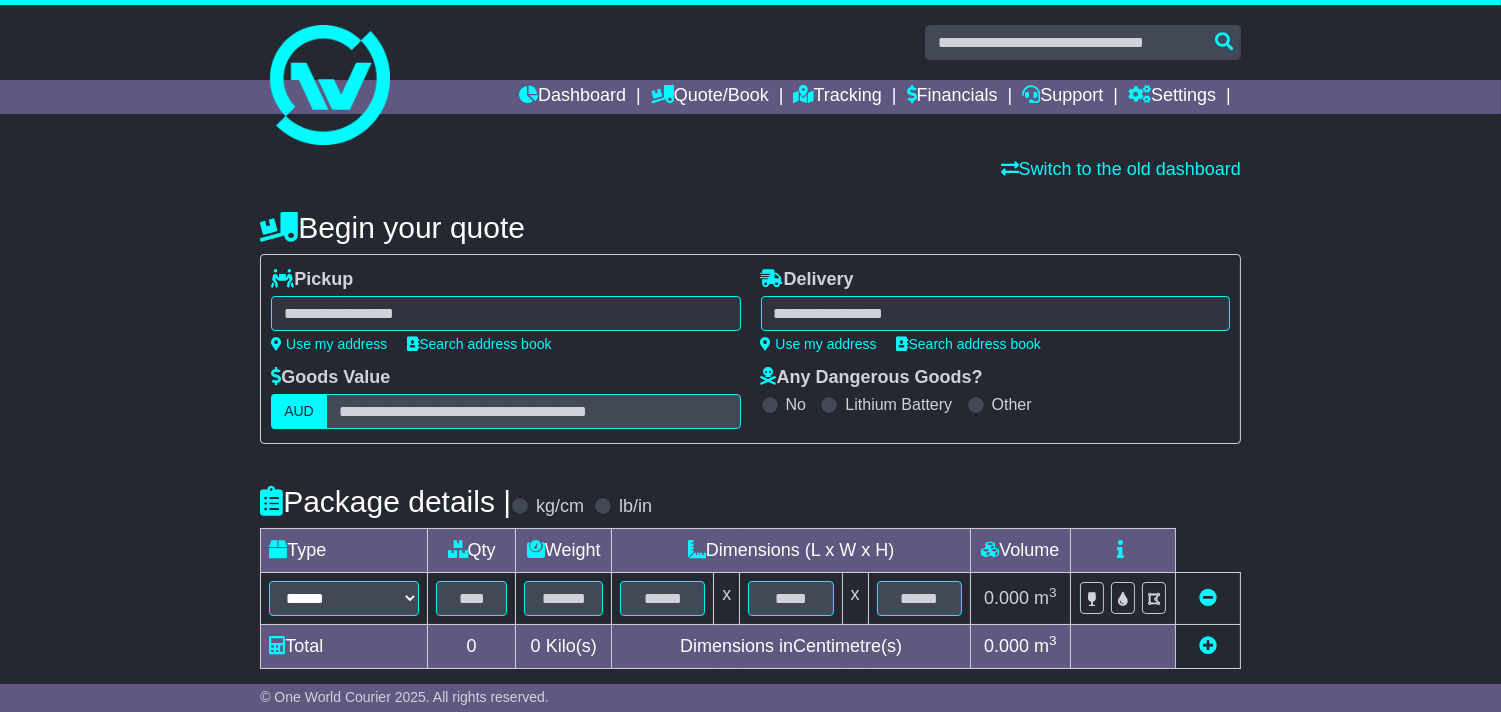 click at bounding box center [995, 313] 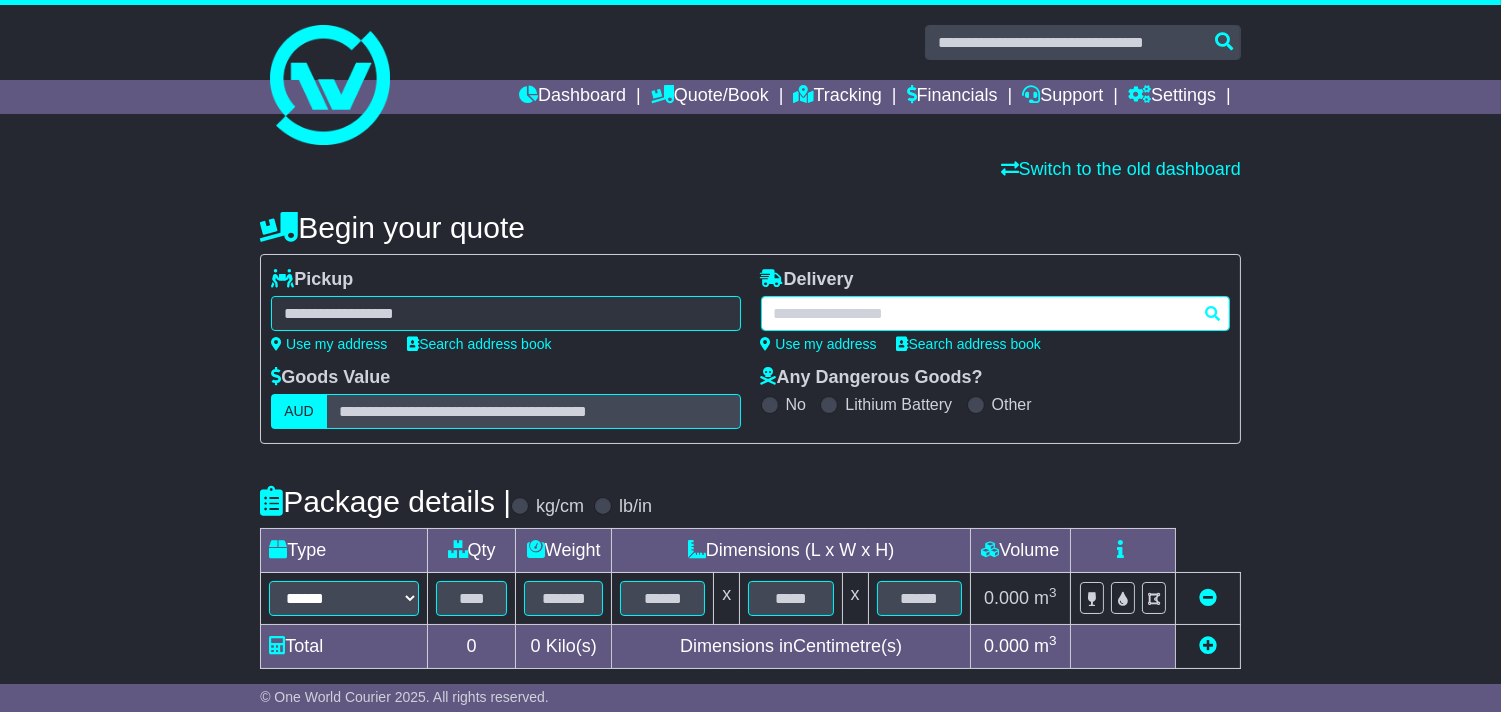 paste on "****" 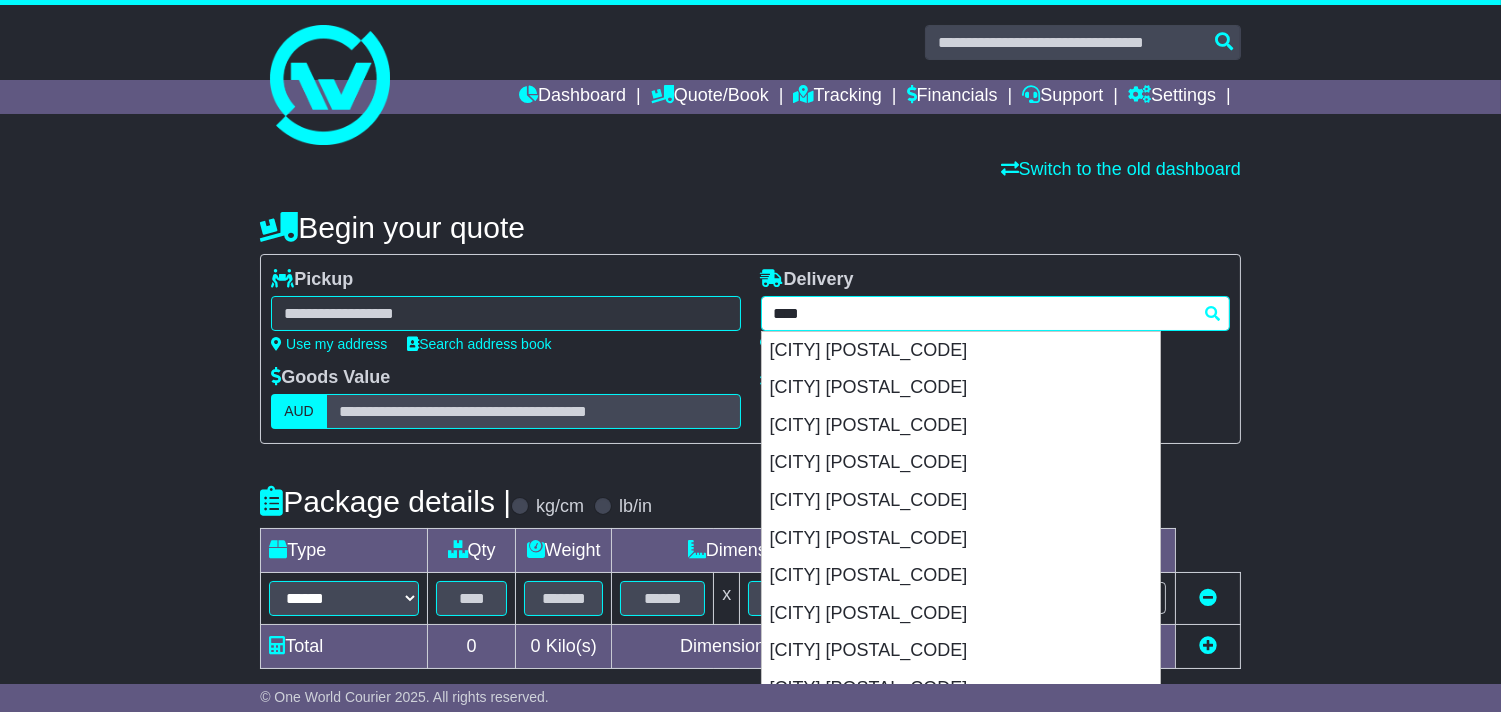 type on "****" 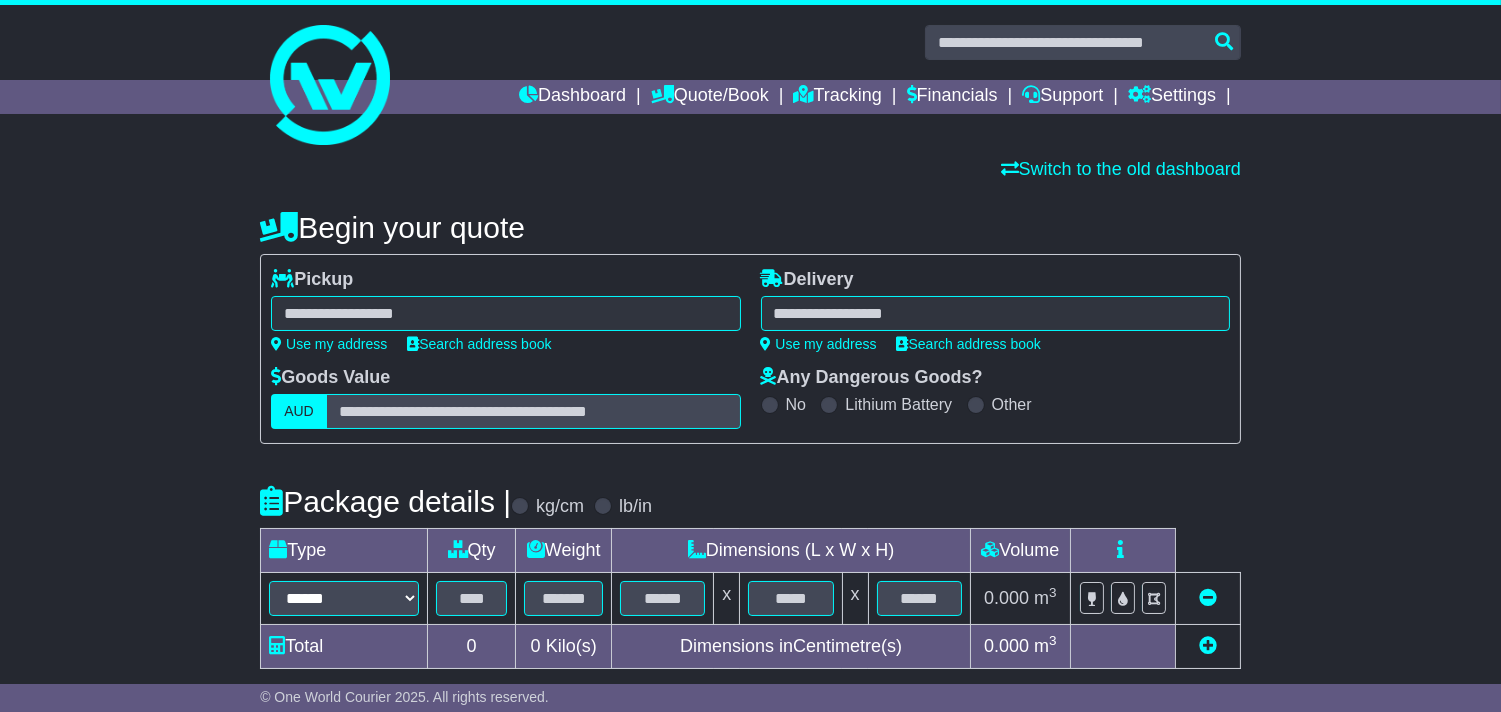 click on "**** 2320 ABERGLASSLYN 2320 ALLANDALE 2320 ANAMBAH 2320 BOLWARRA 2320 BOLWARRA HEIGHTS 2320 FARLEY 2320 GLEN OAK 2320 GOSFORTH 2320 HILLSBOROUGH 2320 HORSESHOE BEND 2320 KEINBAH 2320 LARGS 2320 LORN 2320 LOUTH PARK 2320 MAITLAND 2320 MAITLAND NORTH 2320 MAITLAND VALE 2320 MELVILLE 2320 MINDARIBBA 2320 MOUNT DEE 2320 OAKHAMPTON 2320 OAKHAMPTON HEIGHTS 2320 POKOLBIN 2320 ROSEBROOK 2320 ROTHBURY 2320 RUTHERFORD 2320 SOUTH MAITLAND 2320 TELARAH 2320 WALLALONG 2320 WINDELLA 2320" at bounding box center [995, 313] 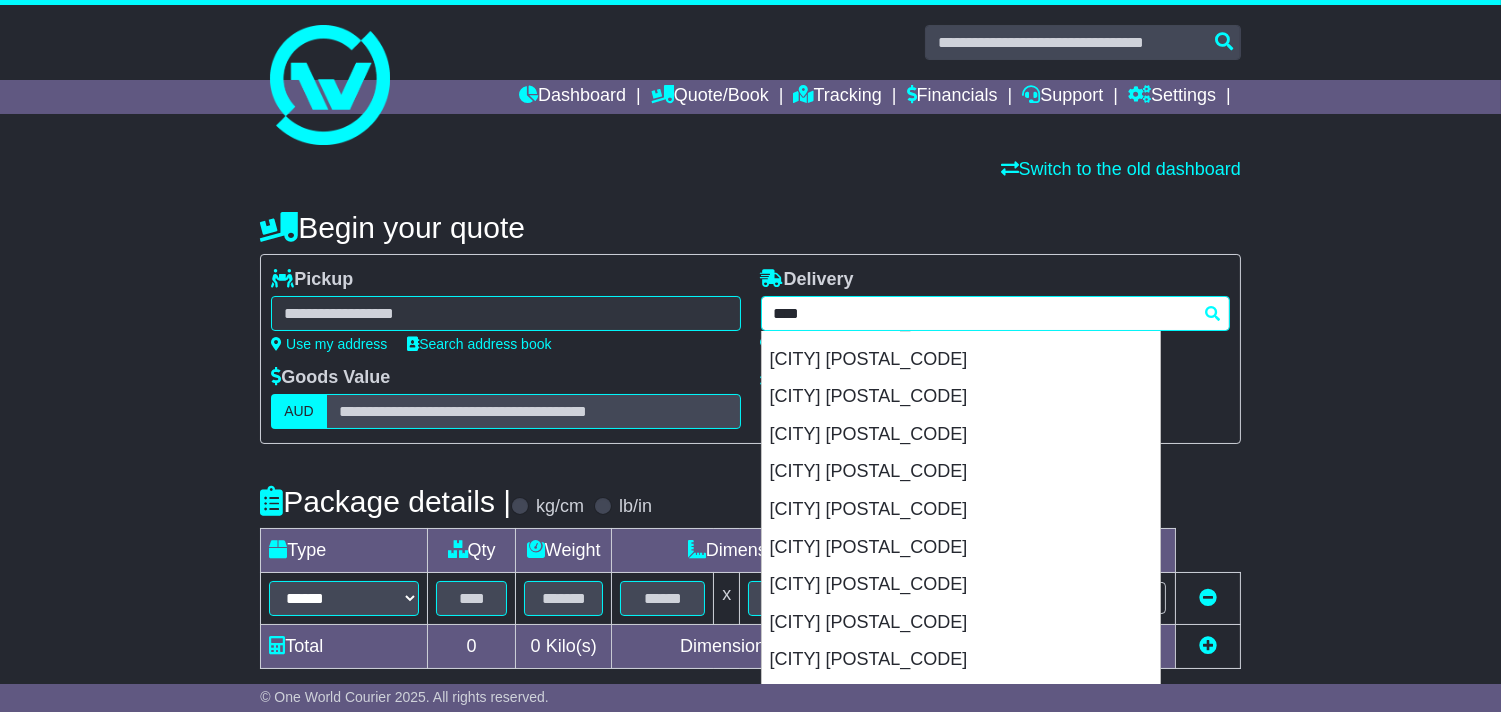 scroll, scrollTop: 628, scrollLeft: 0, axis: vertical 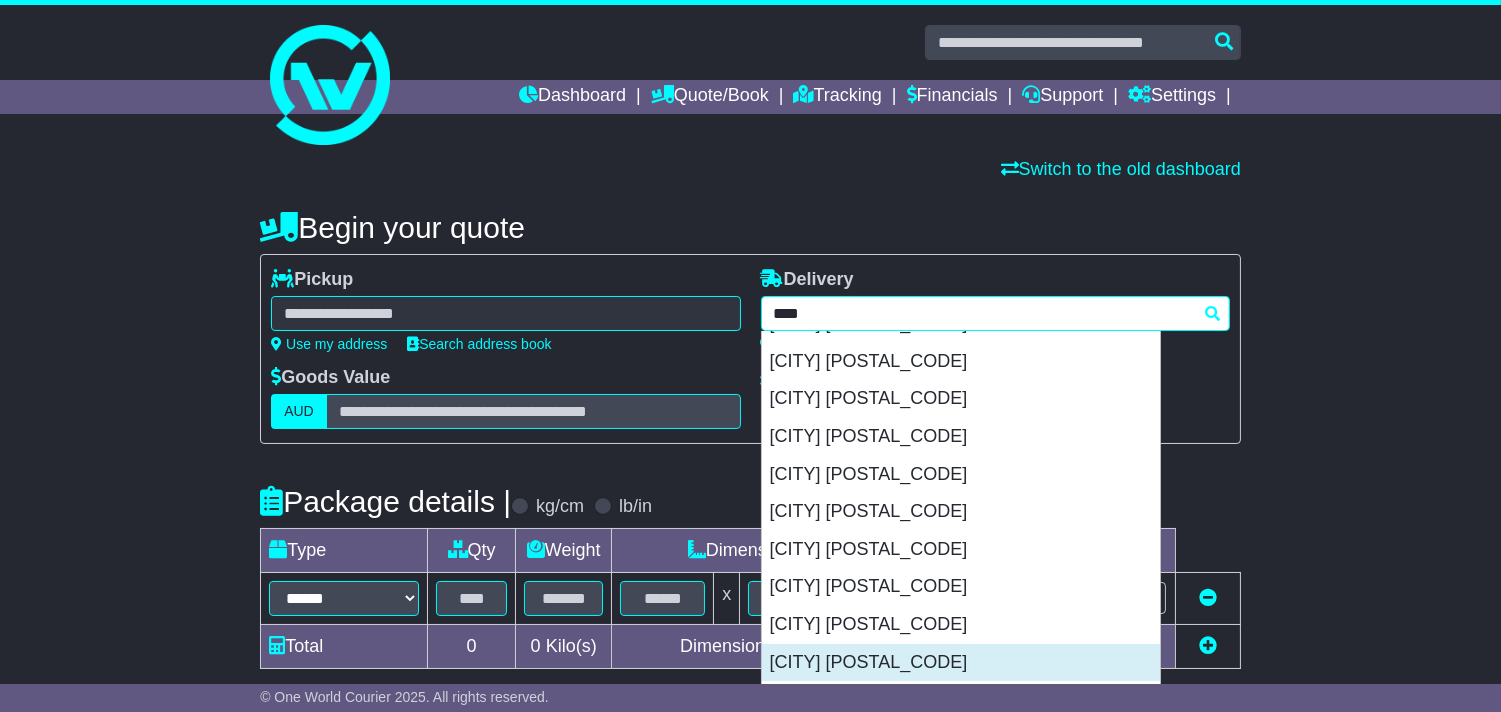 drag, startPoint x: 817, startPoint y: 672, endPoint x: 605, endPoint y: 392, distance: 351.20364 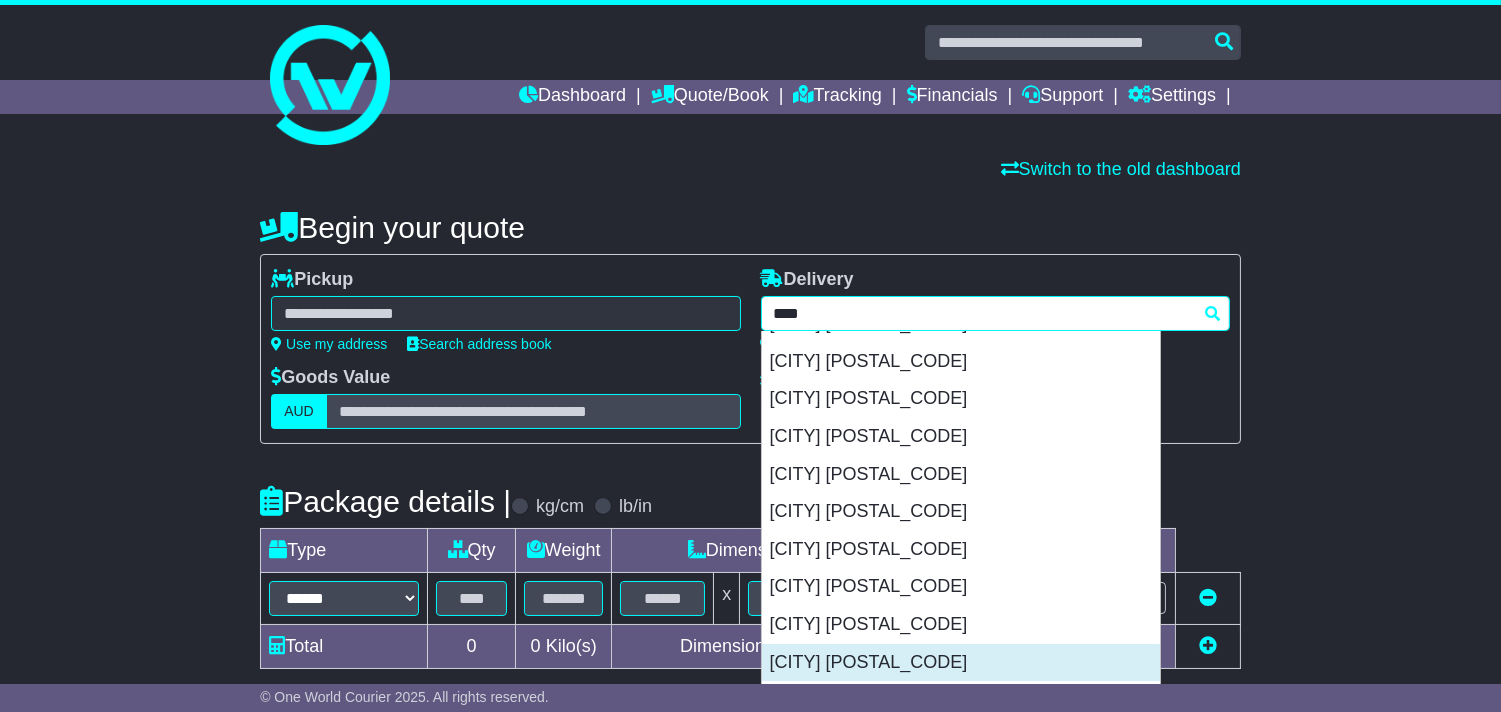 click on "RUTHERFORD 2320" at bounding box center [961, 663] 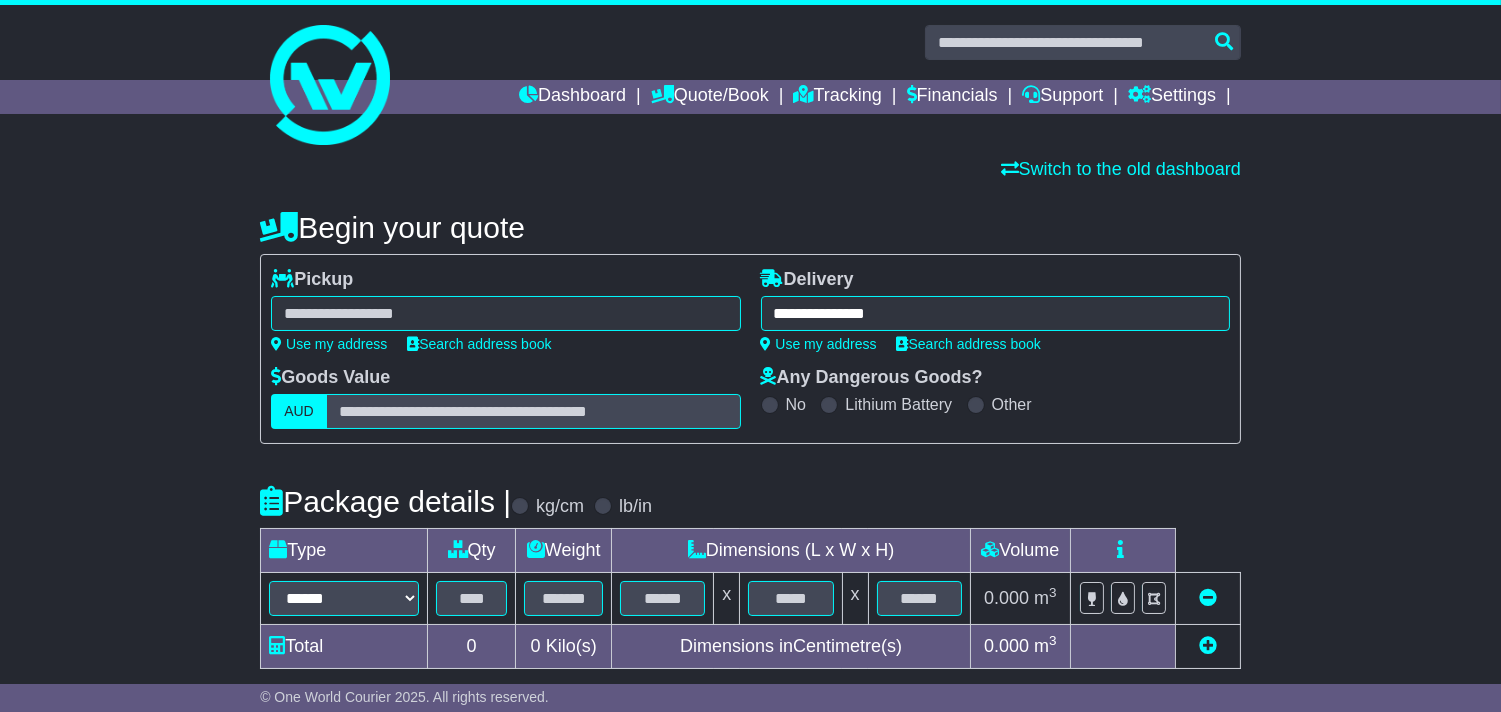 type on "**********" 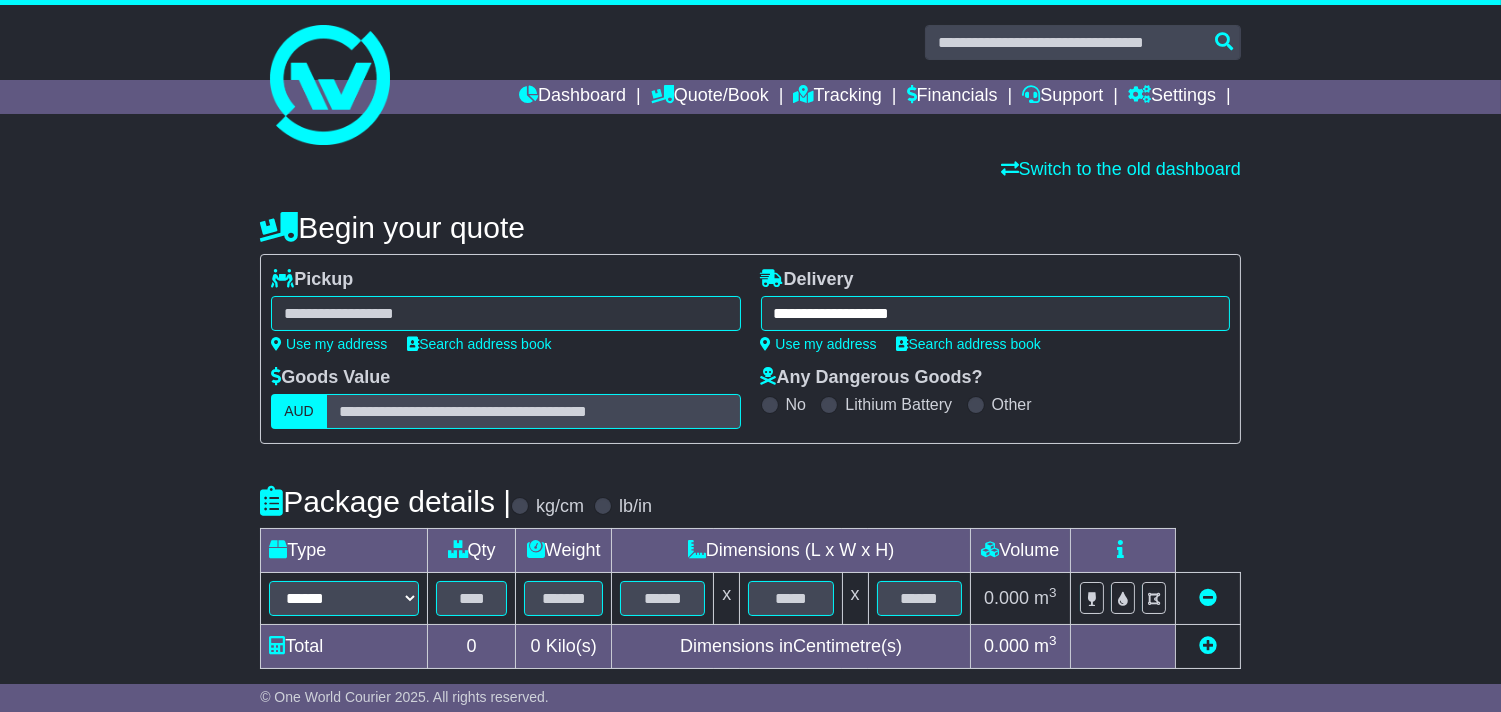click at bounding box center (505, 313) 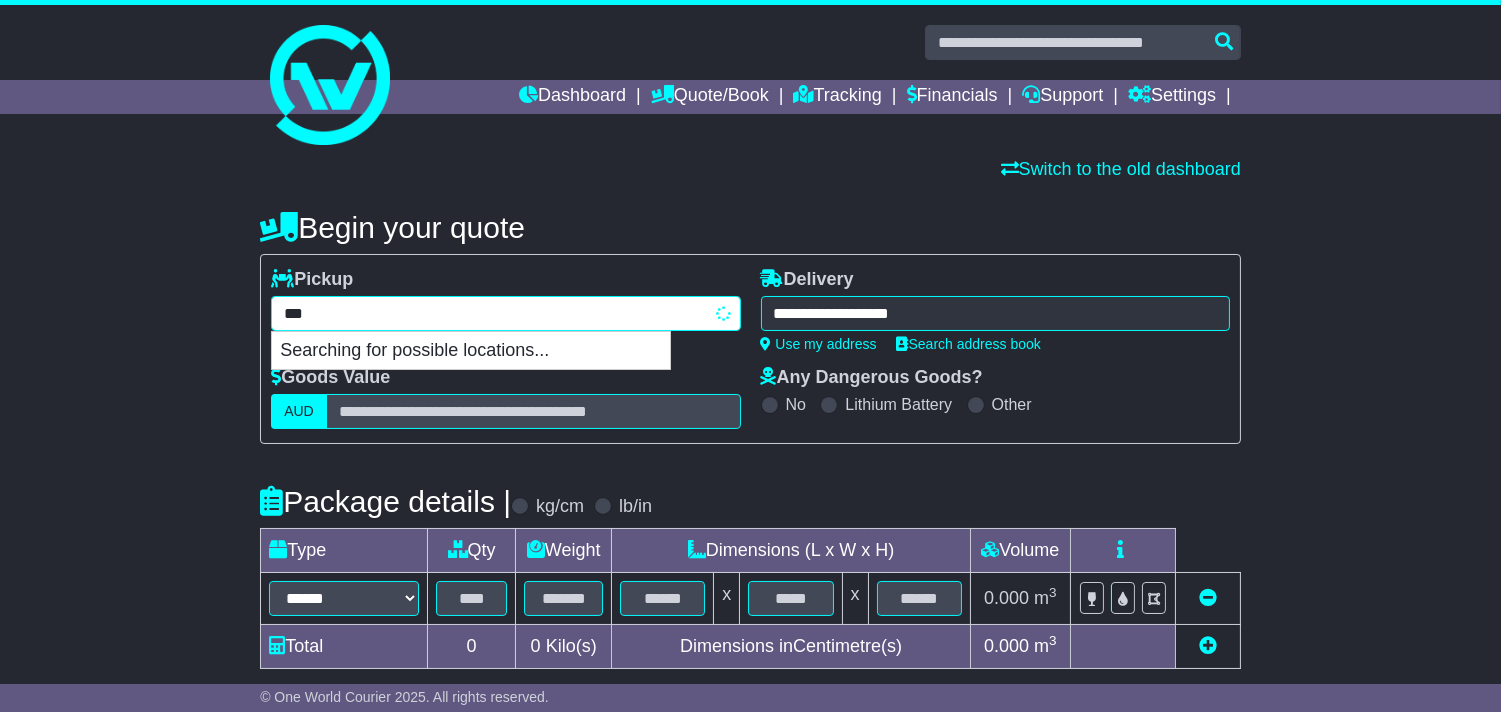 type on "****" 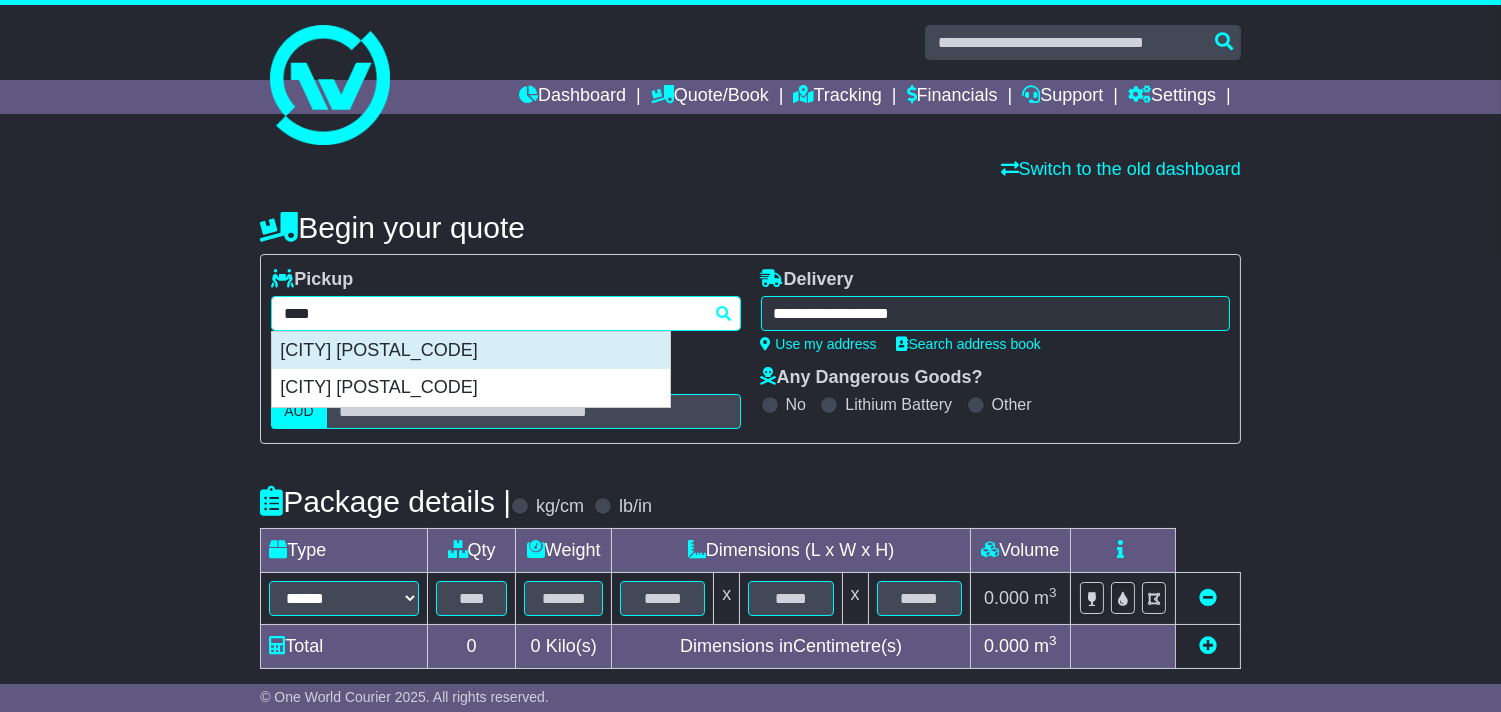 click on "PUNCHBOWL 2196" at bounding box center [471, 351] 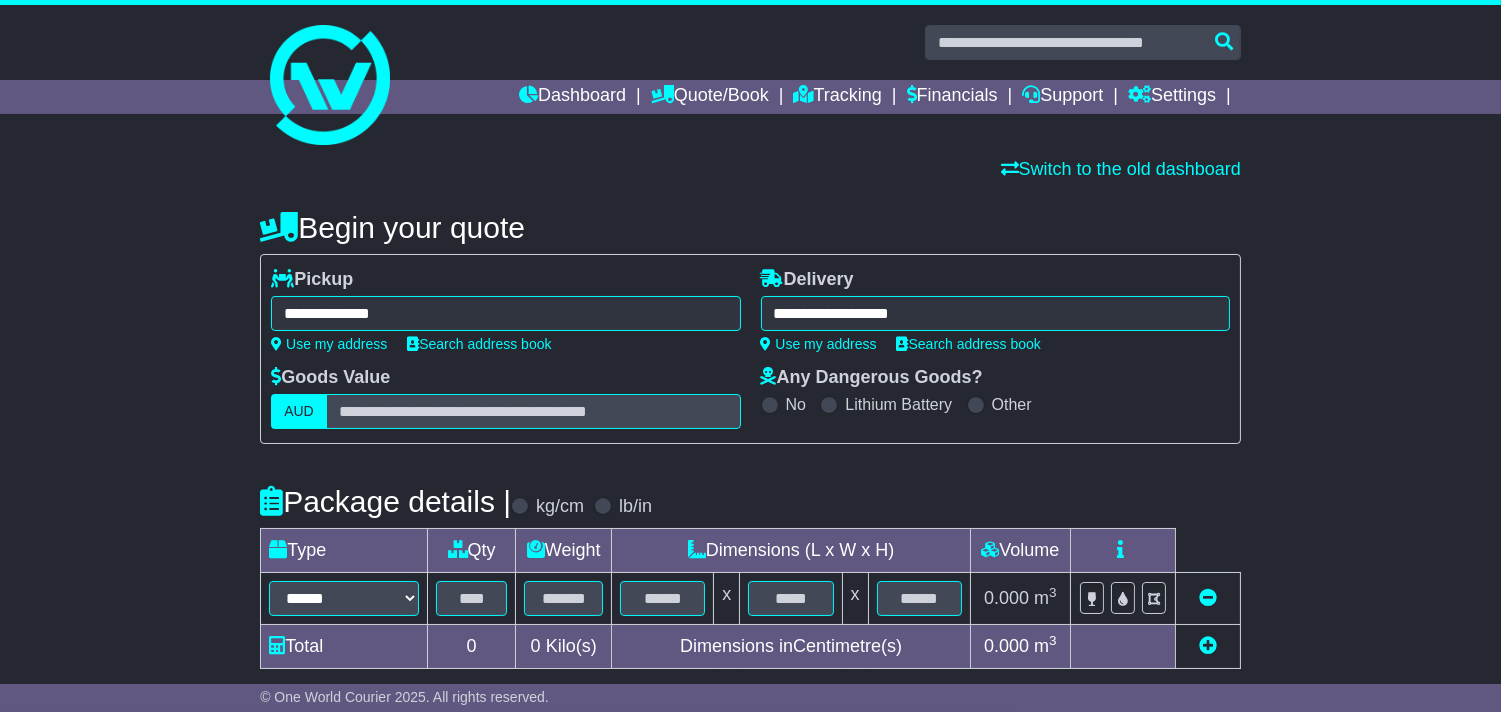 type on "**********" 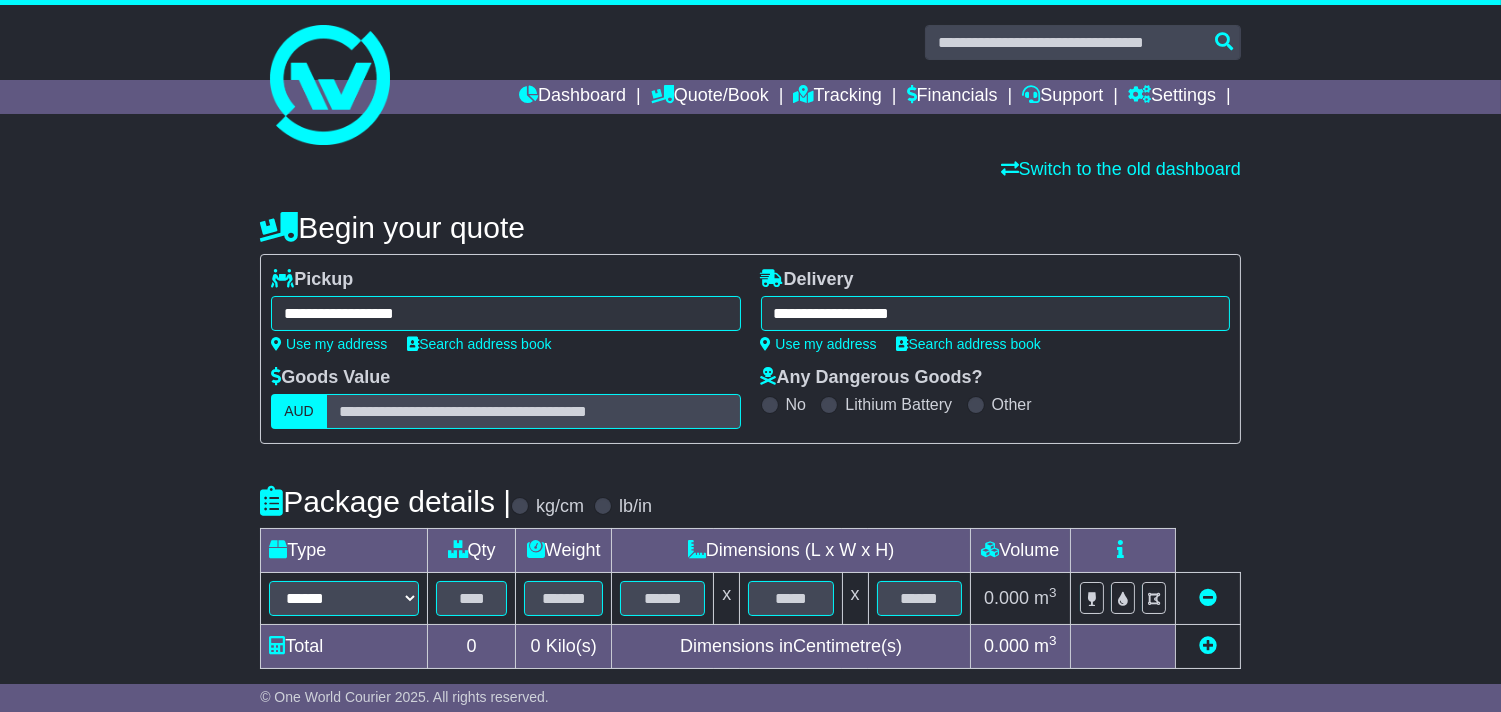 scroll, scrollTop: 111, scrollLeft: 0, axis: vertical 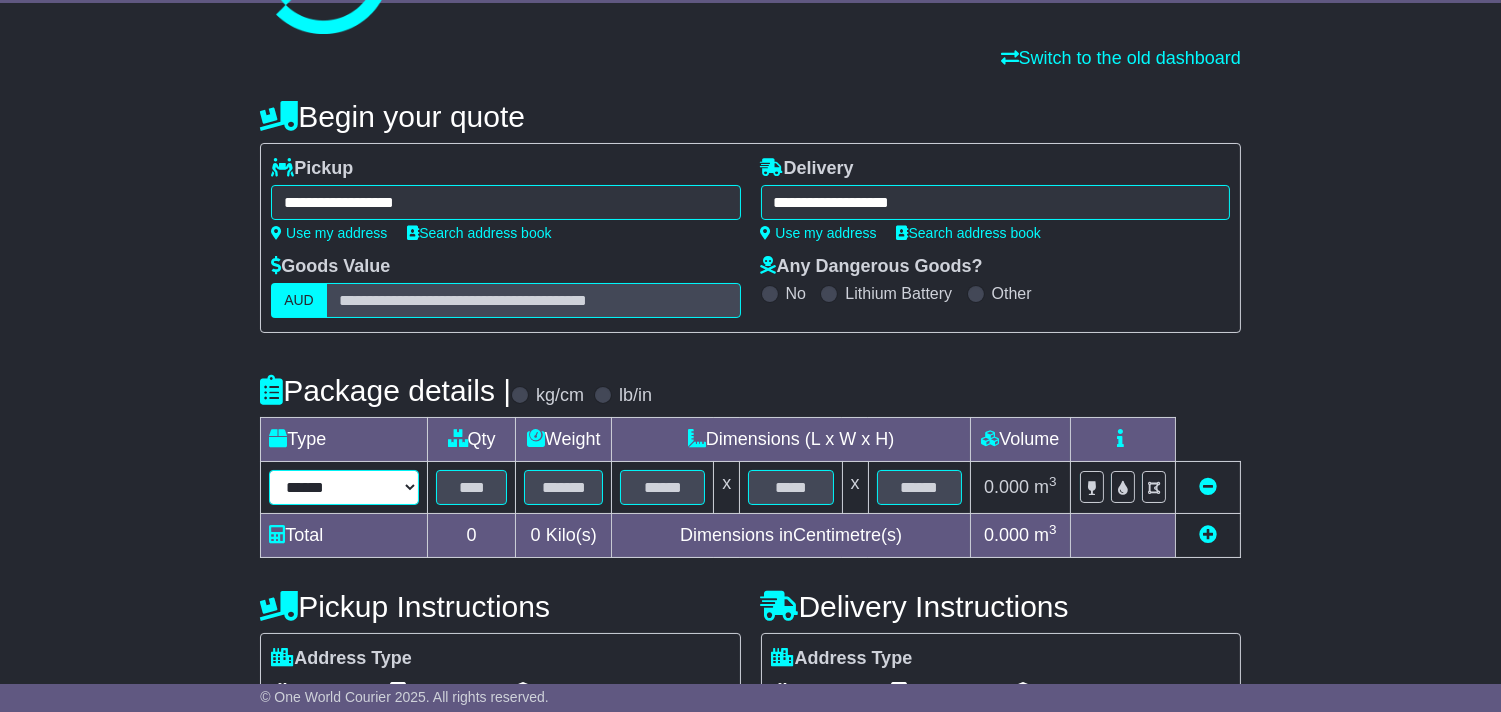 click on "****** ****** *** ******** ***** **** **** ****** *** *******" at bounding box center (344, 487) 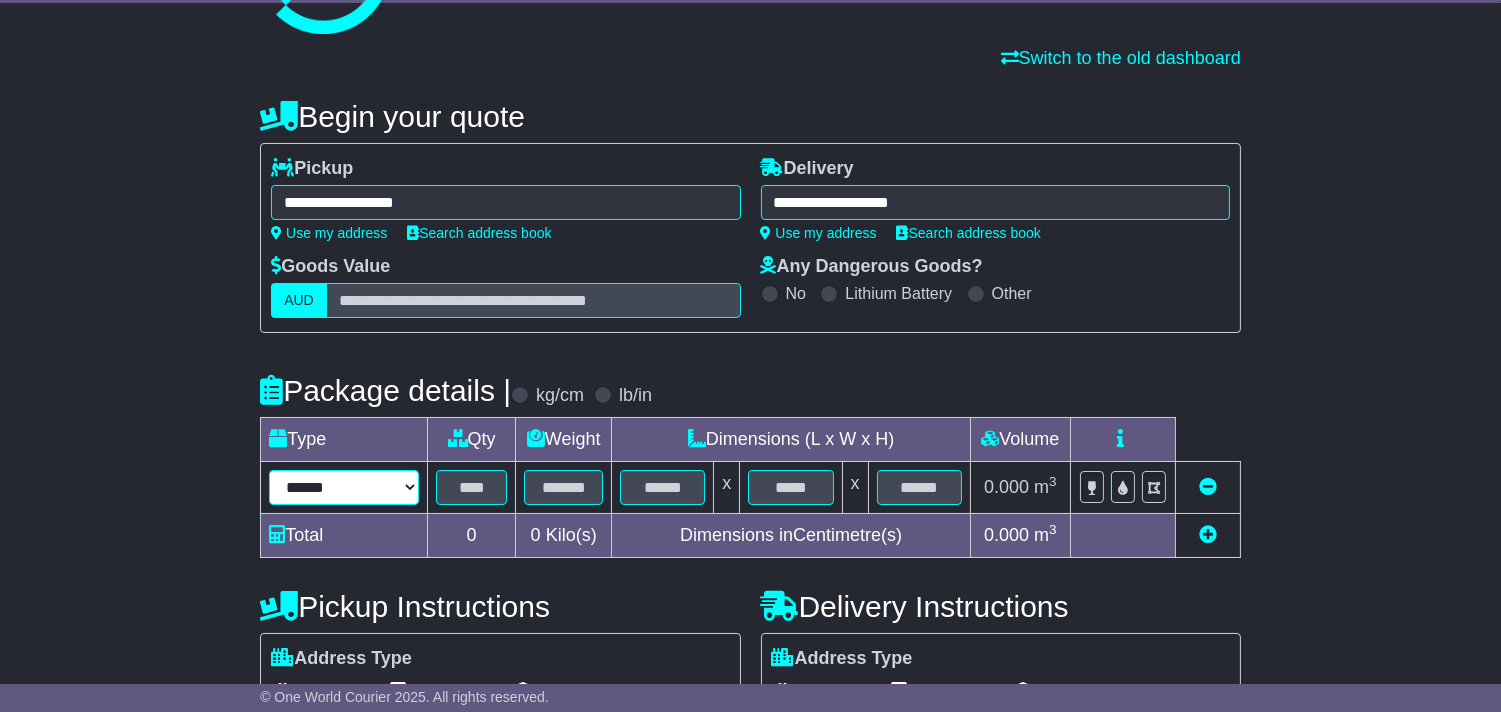 select on "*****" 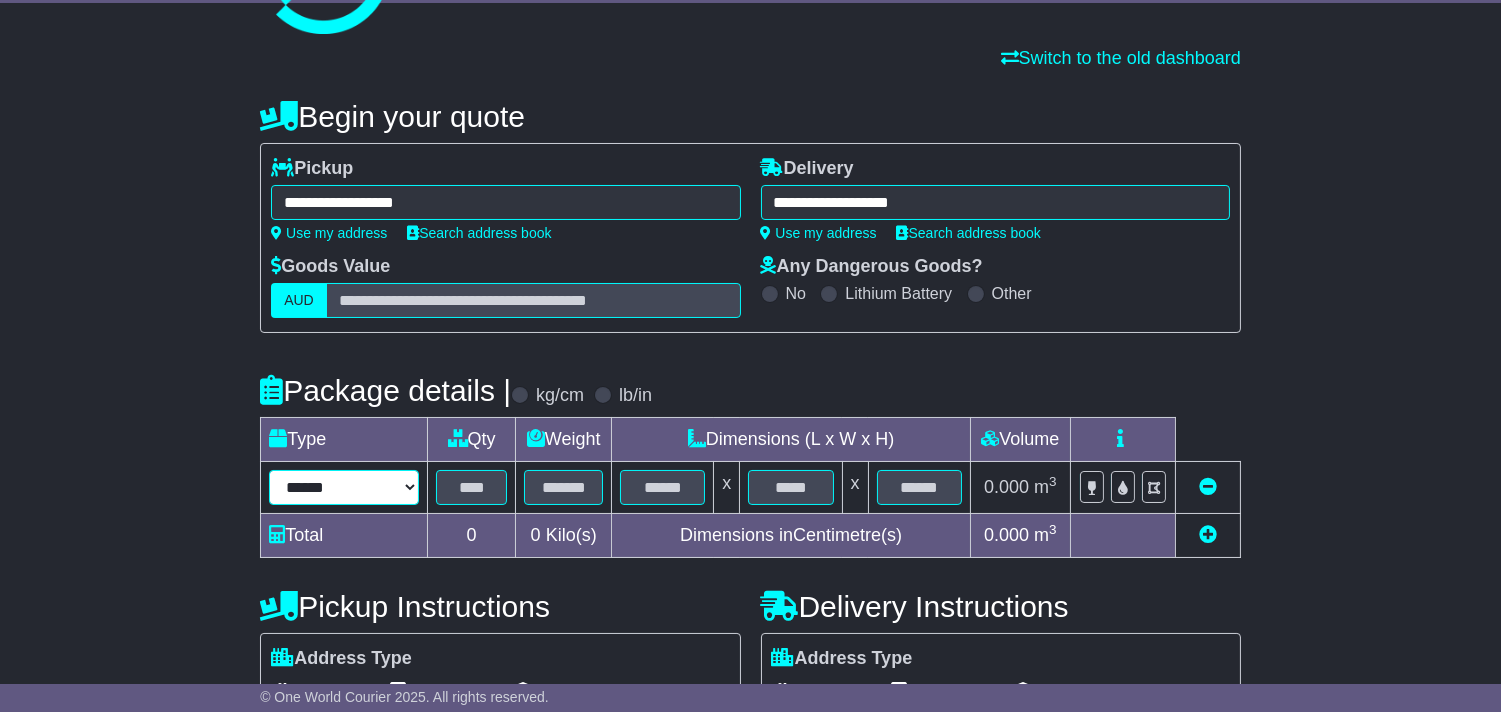click on "****** ****** *** ******** ***** **** **** ****** *** *******" at bounding box center (344, 487) 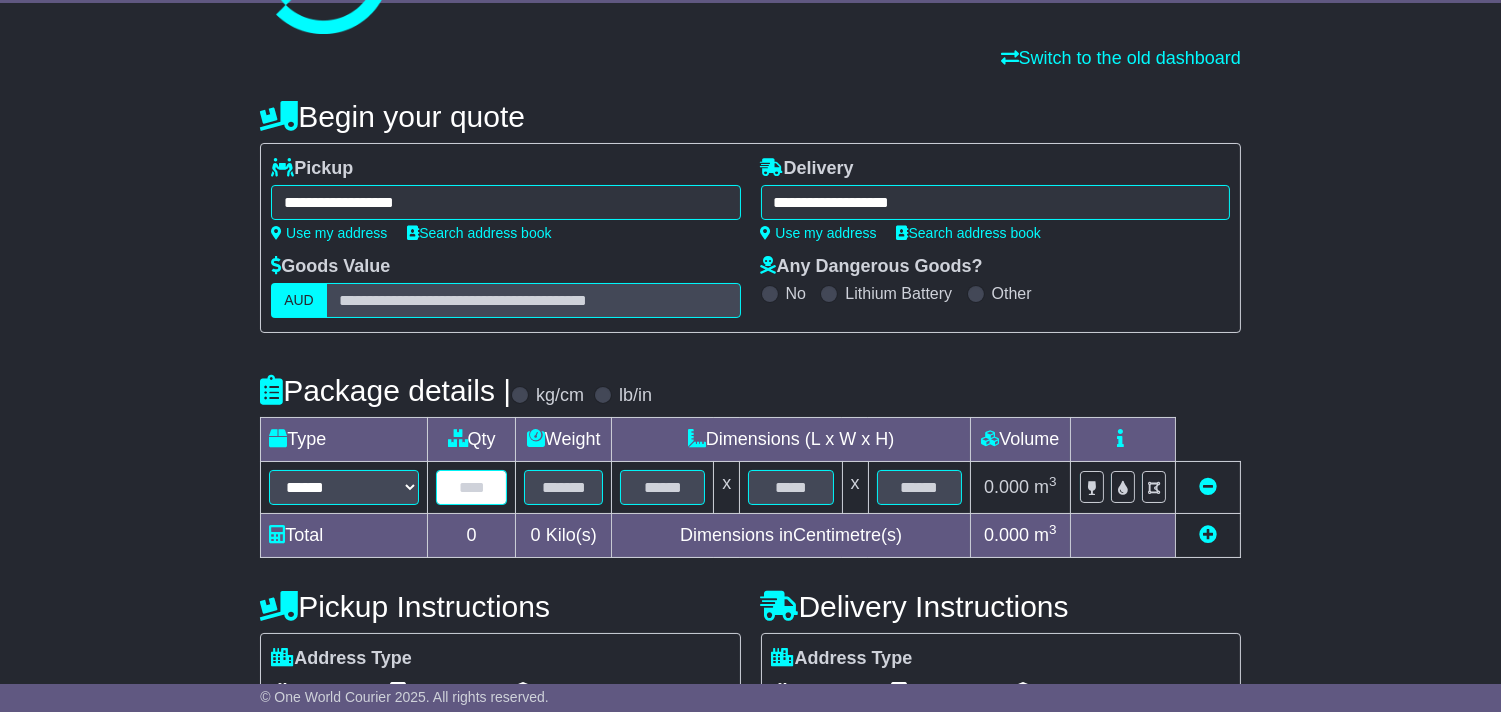 click at bounding box center (471, 487) 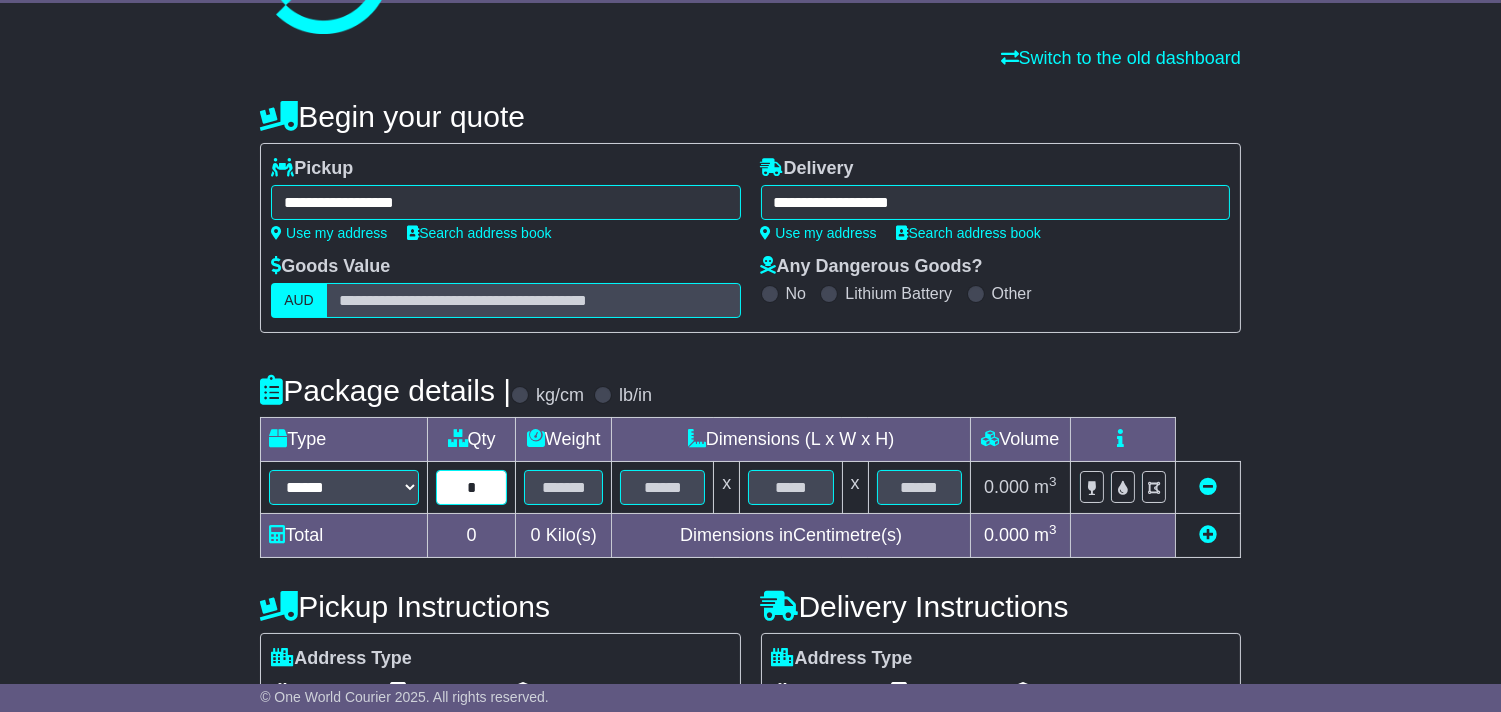 type on "*" 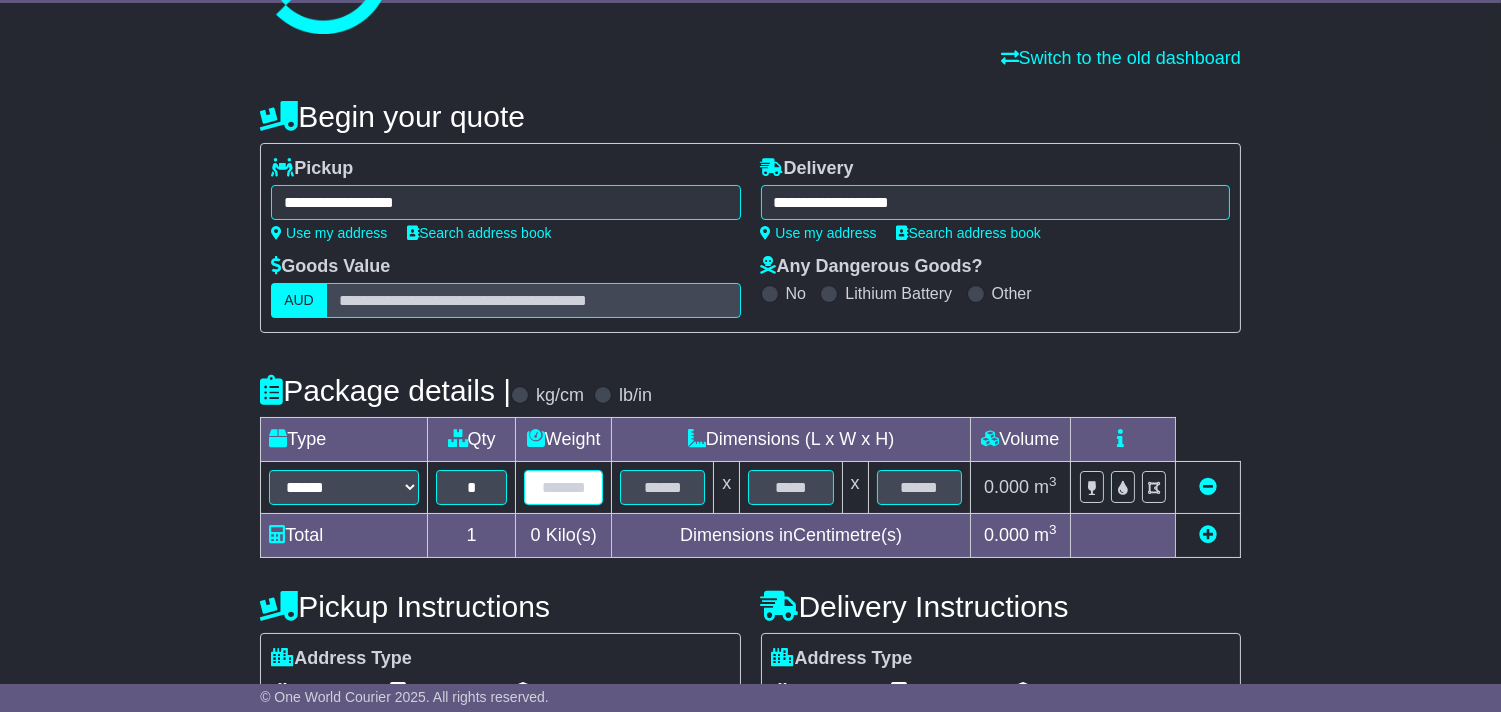 click at bounding box center (563, 487) 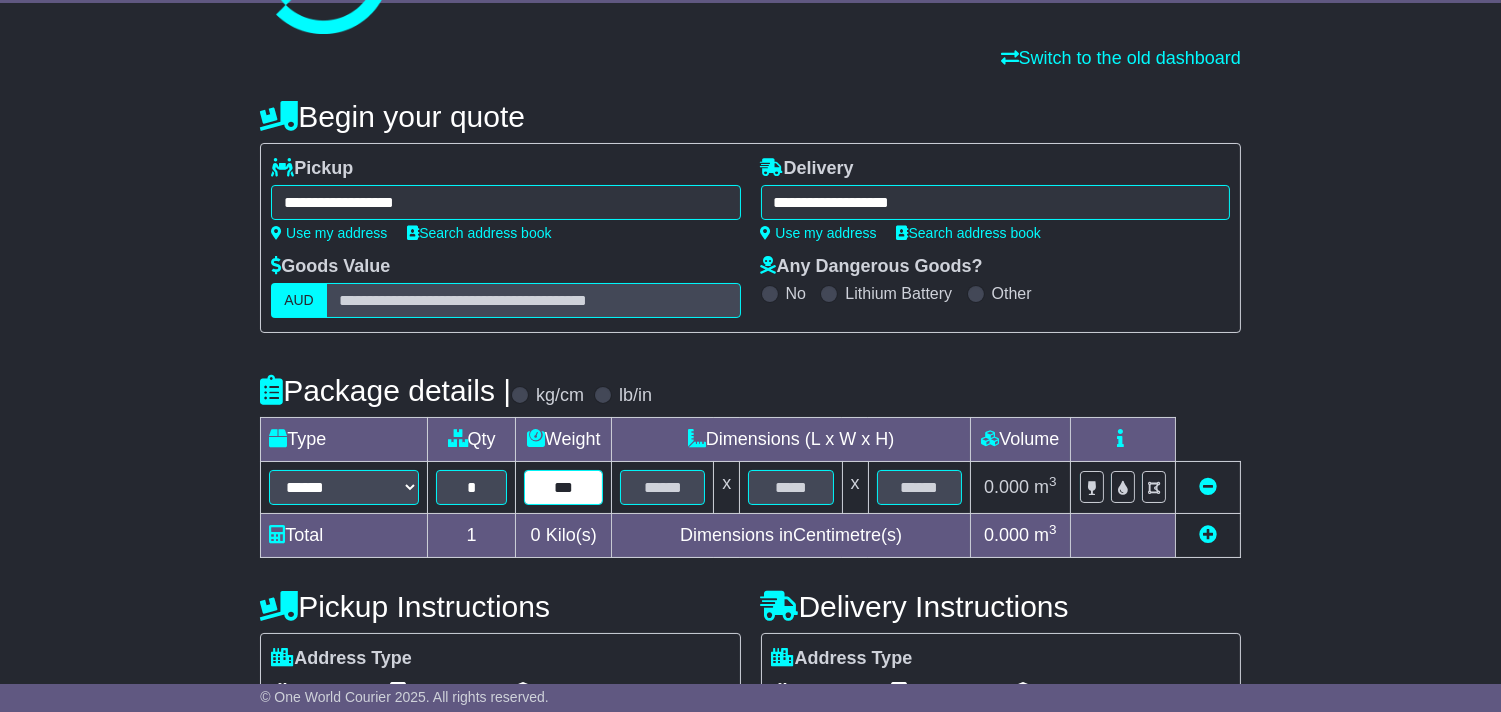 type on "***" 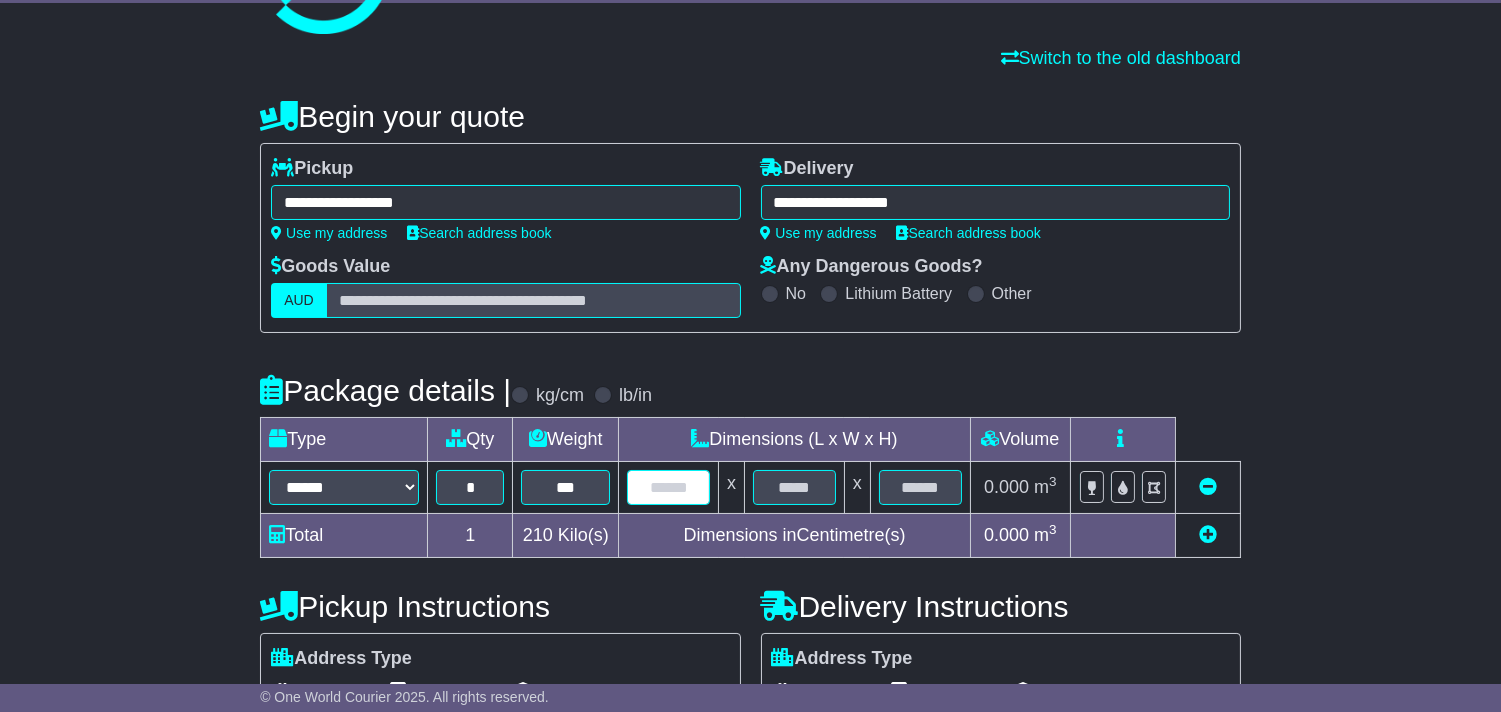 click at bounding box center [668, 487] 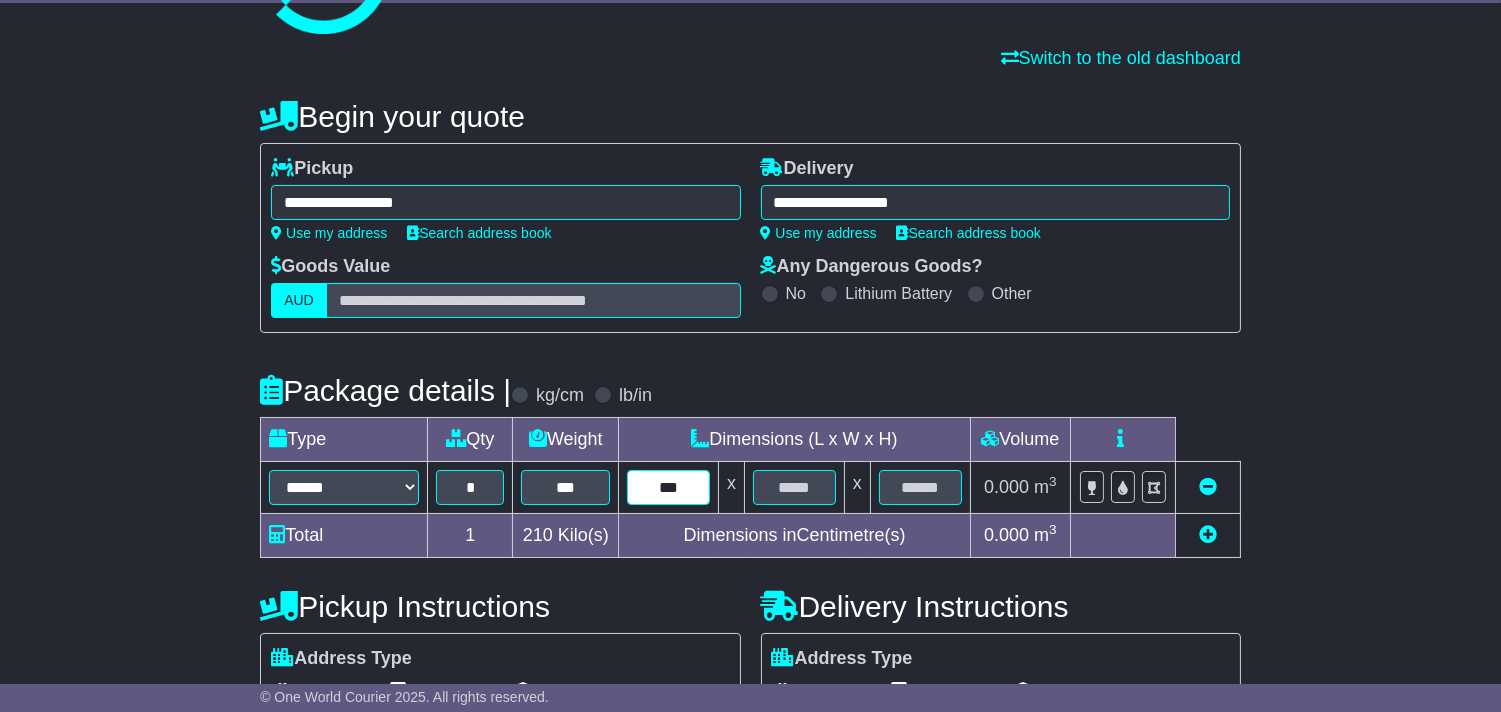 type on "***" 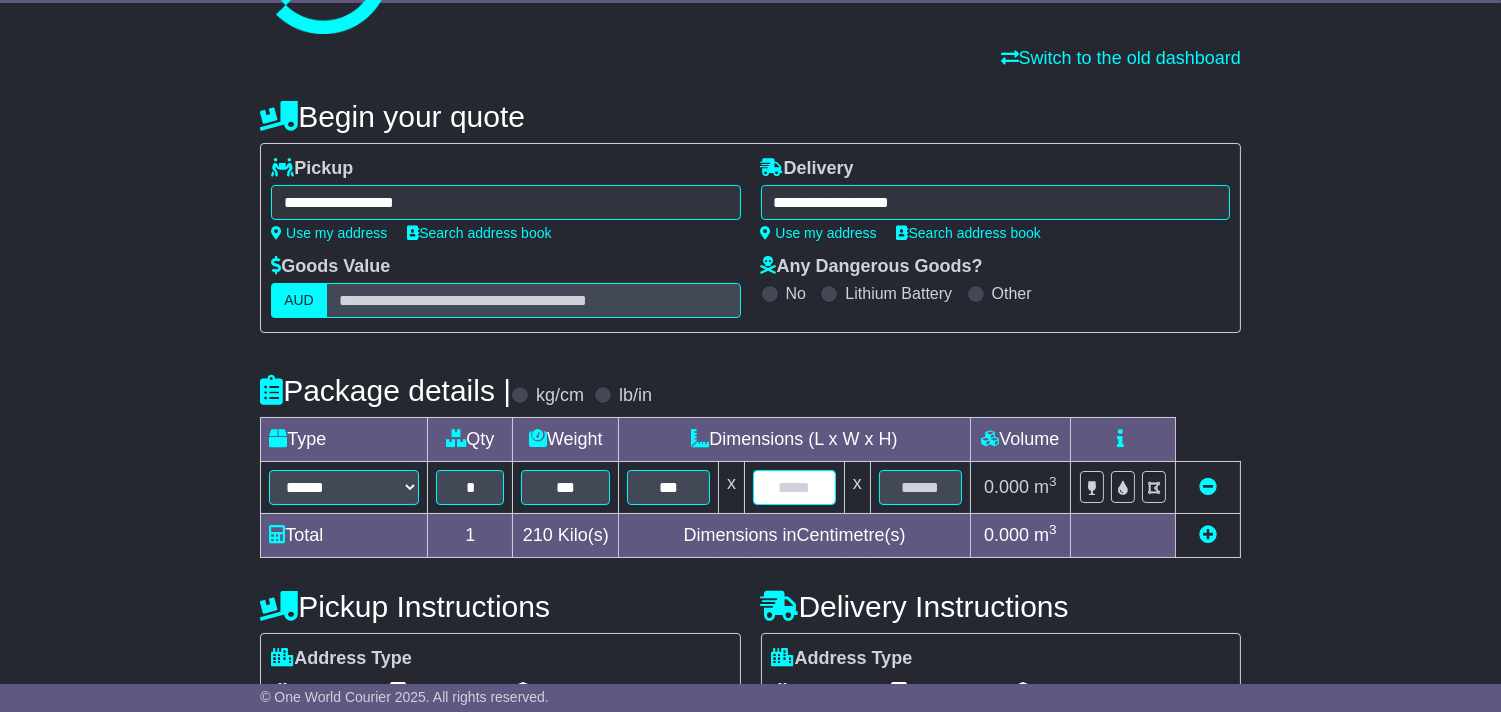 click at bounding box center [794, 487] 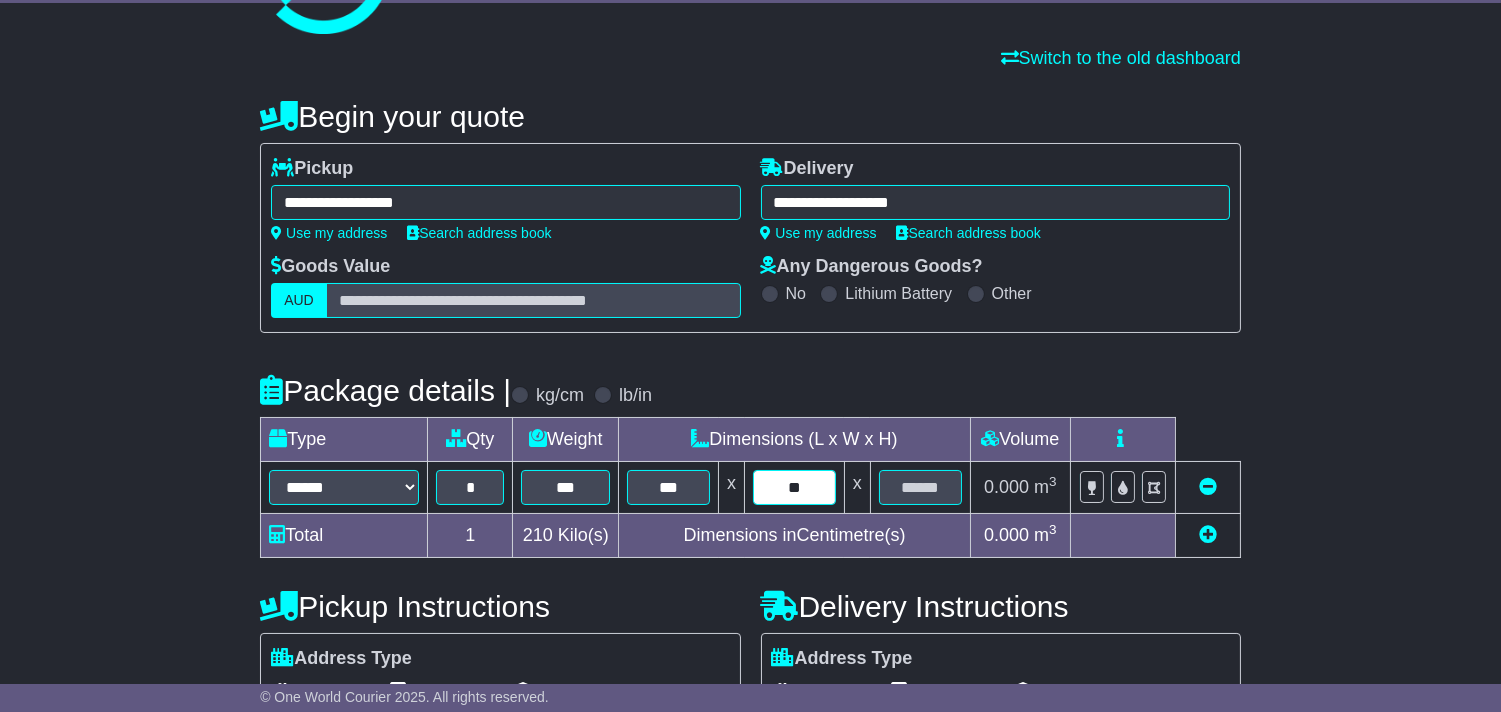 type on "**" 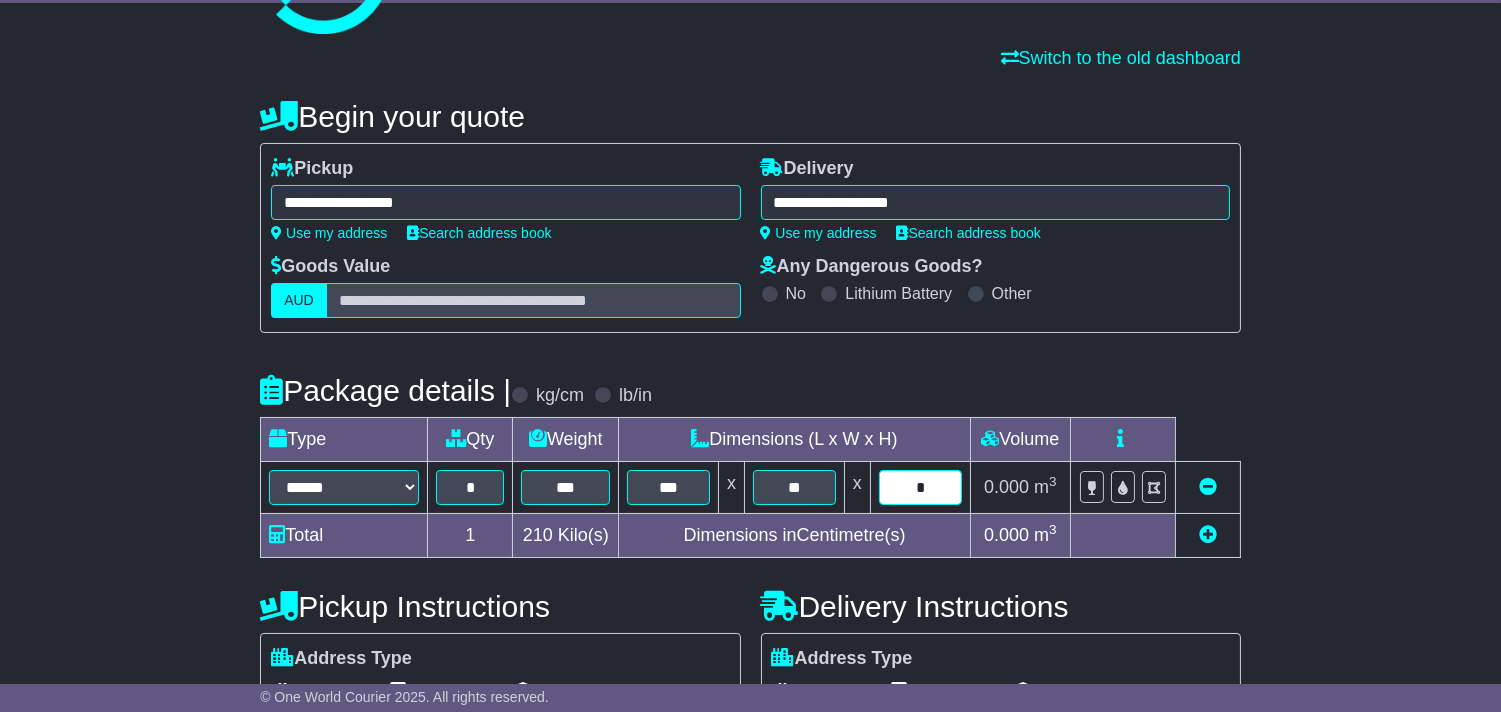 click on "*" at bounding box center (920, 487) 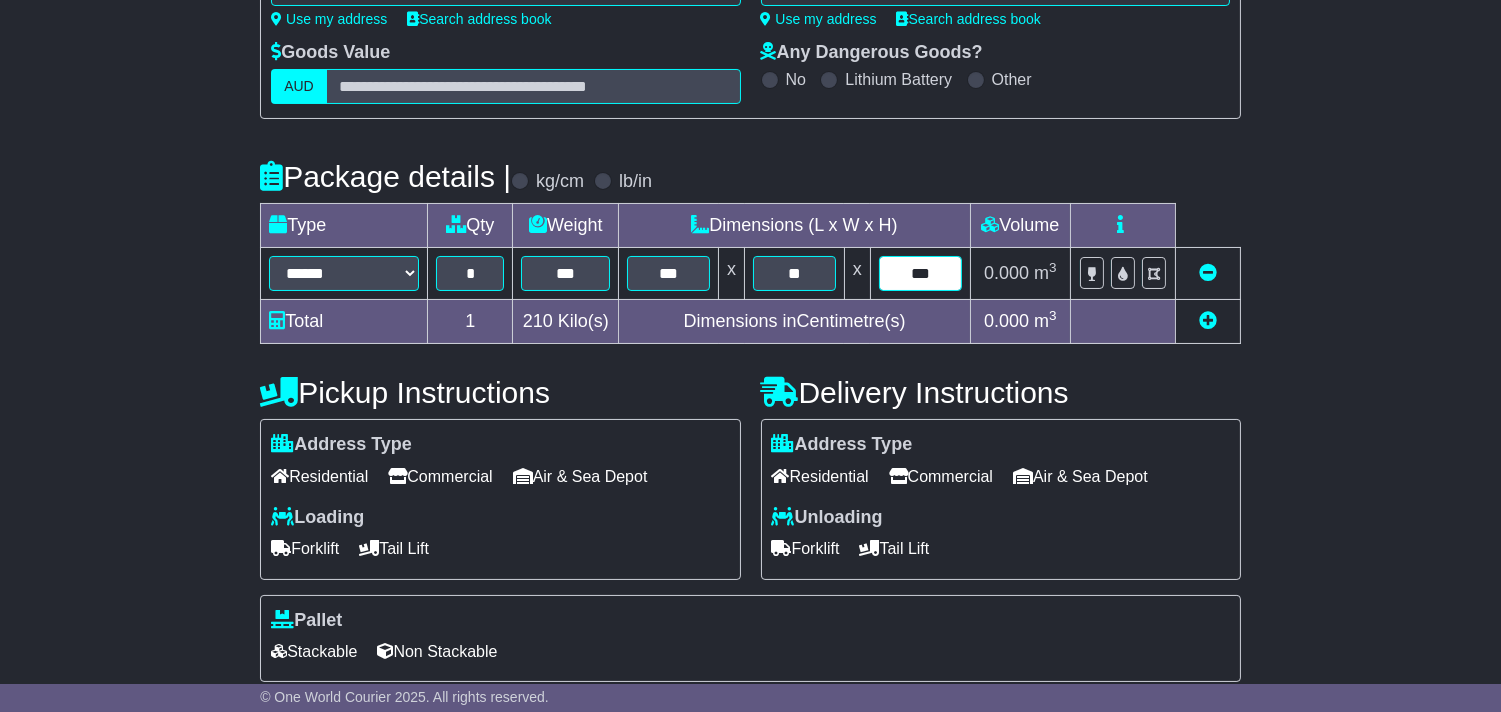 scroll, scrollTop: 333, scrollLeft: 0, axis: vertical 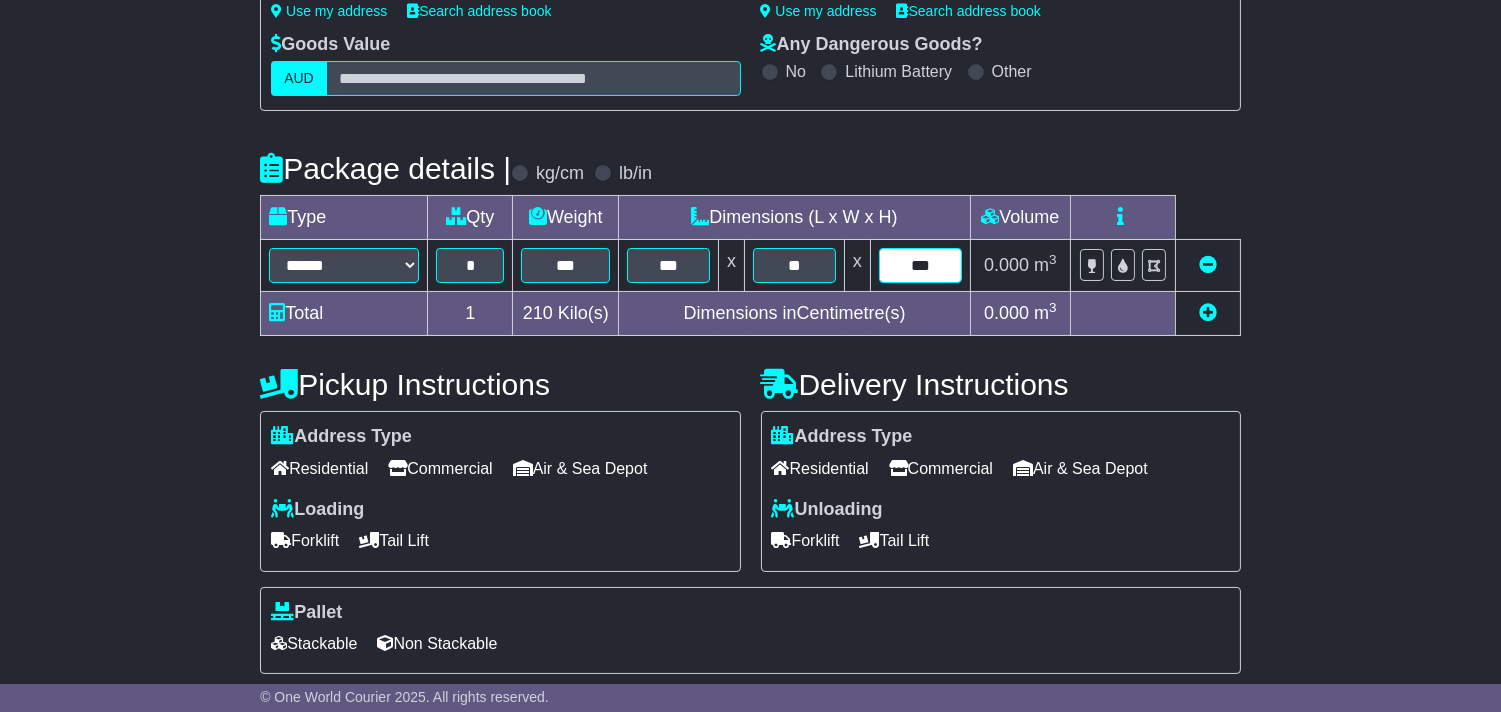 type on "***" 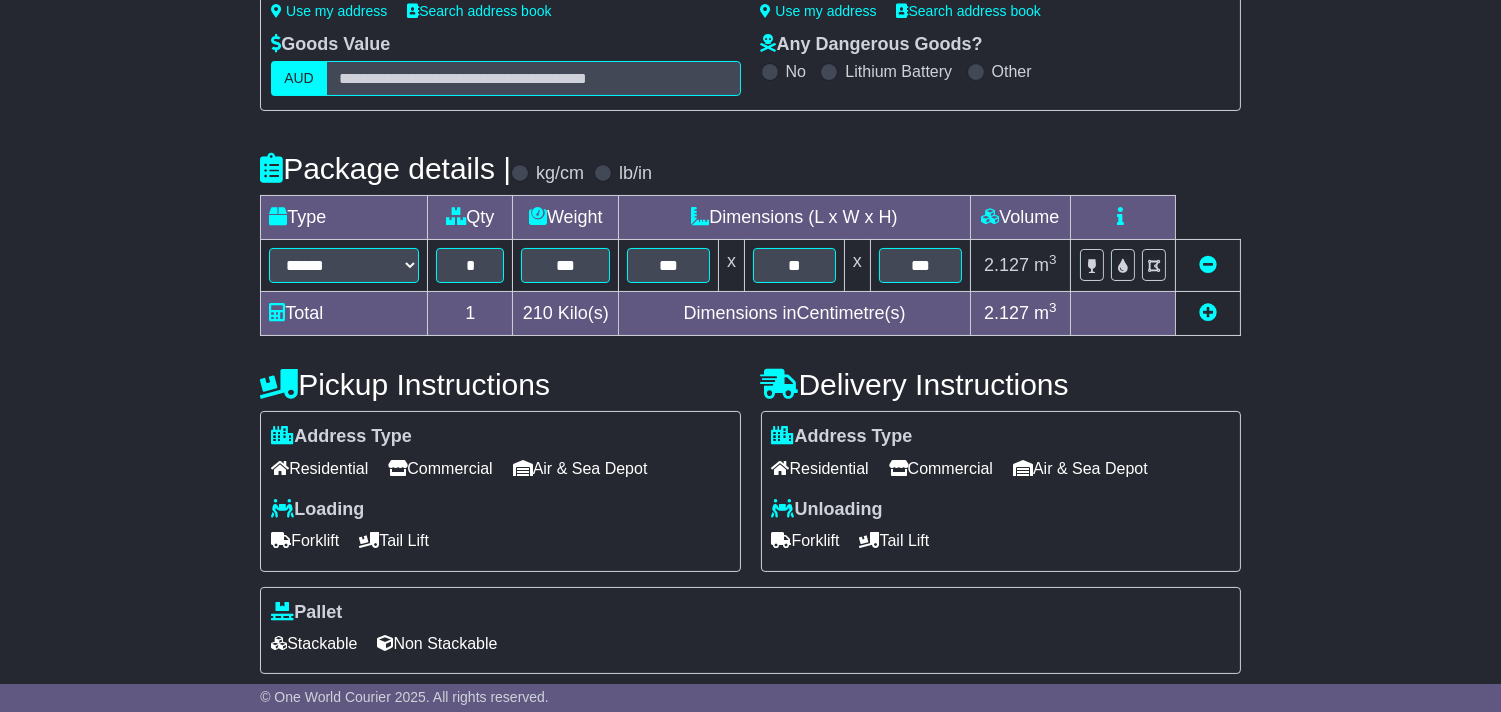 click on "Residential" at bounding box center [820, 468] 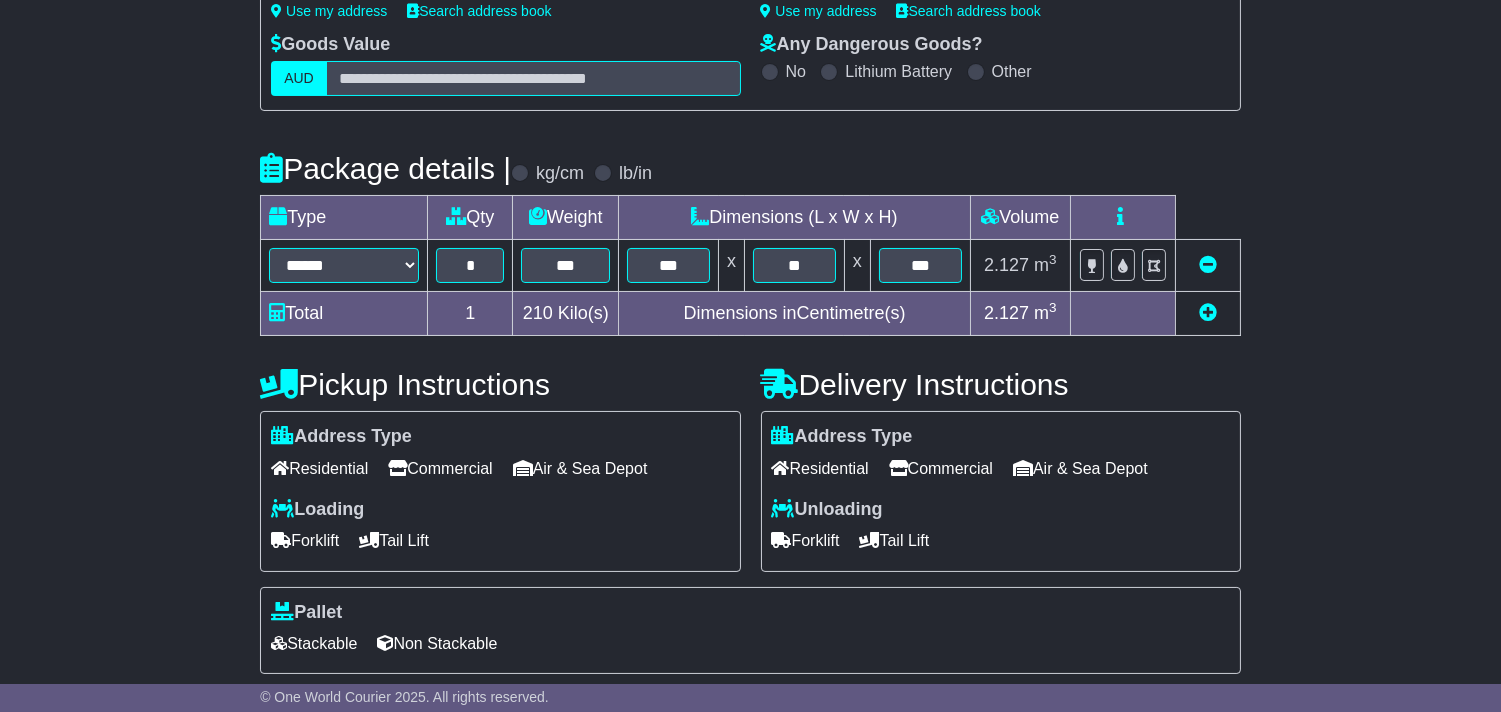click on "Tail Lift" at bounding box center (895, 540) 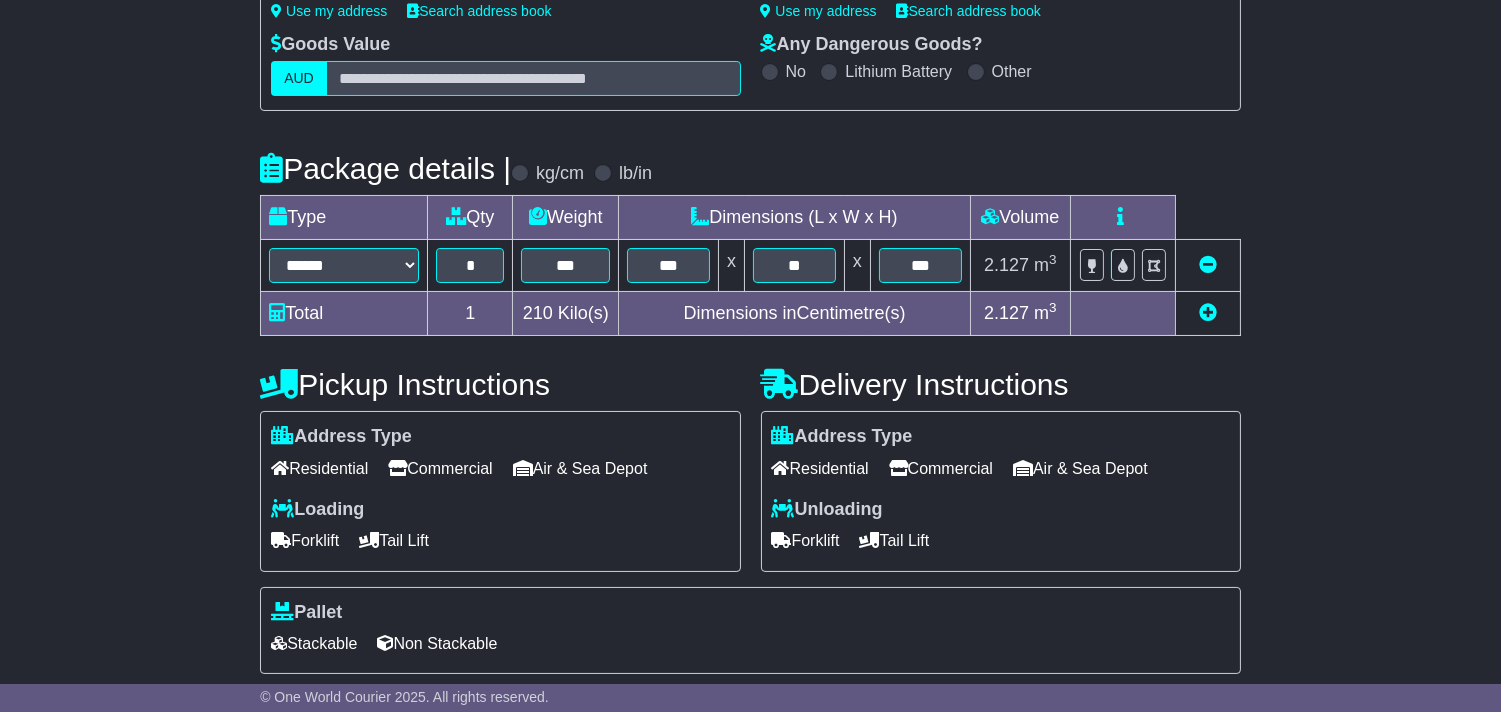 click on "Commercial" at bounding box center [440, 468] 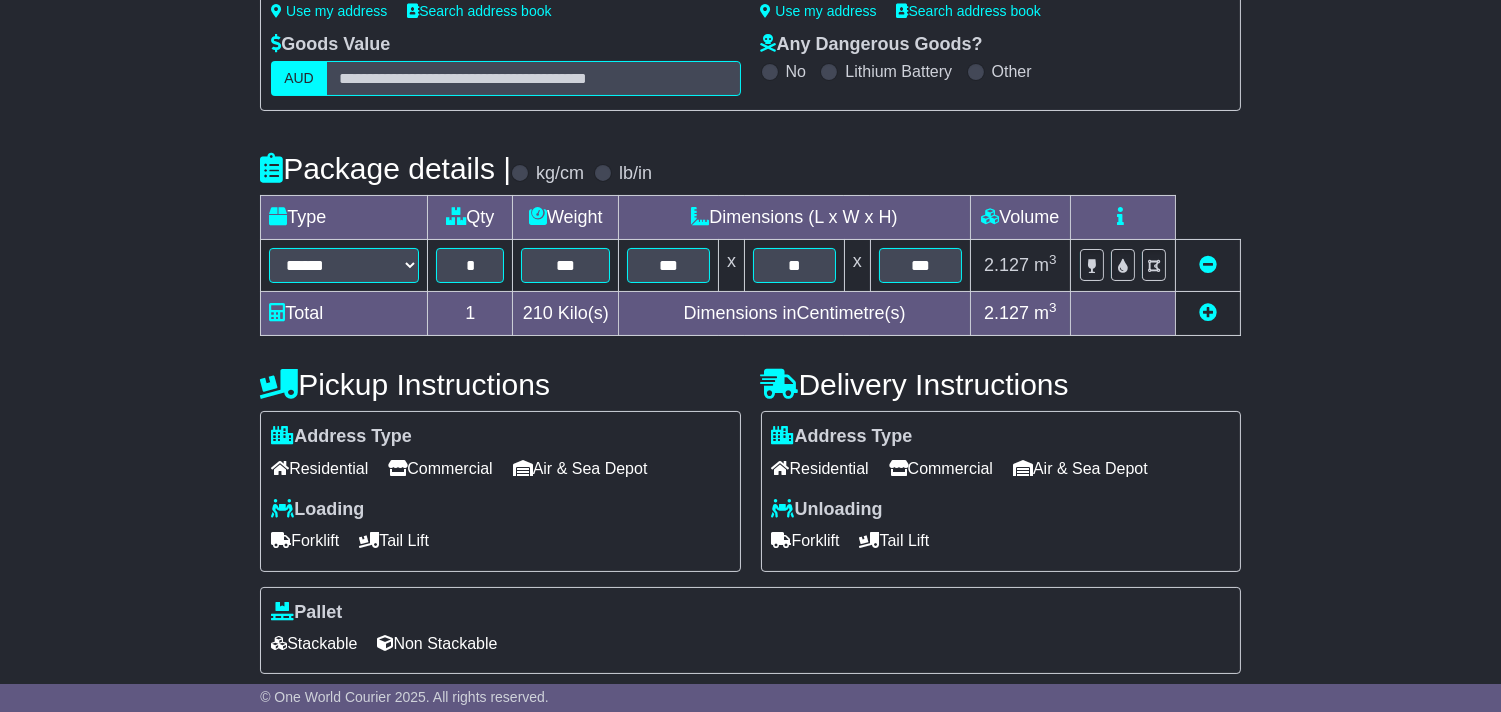 click on "Stackable" at bounding box center (314, 643) 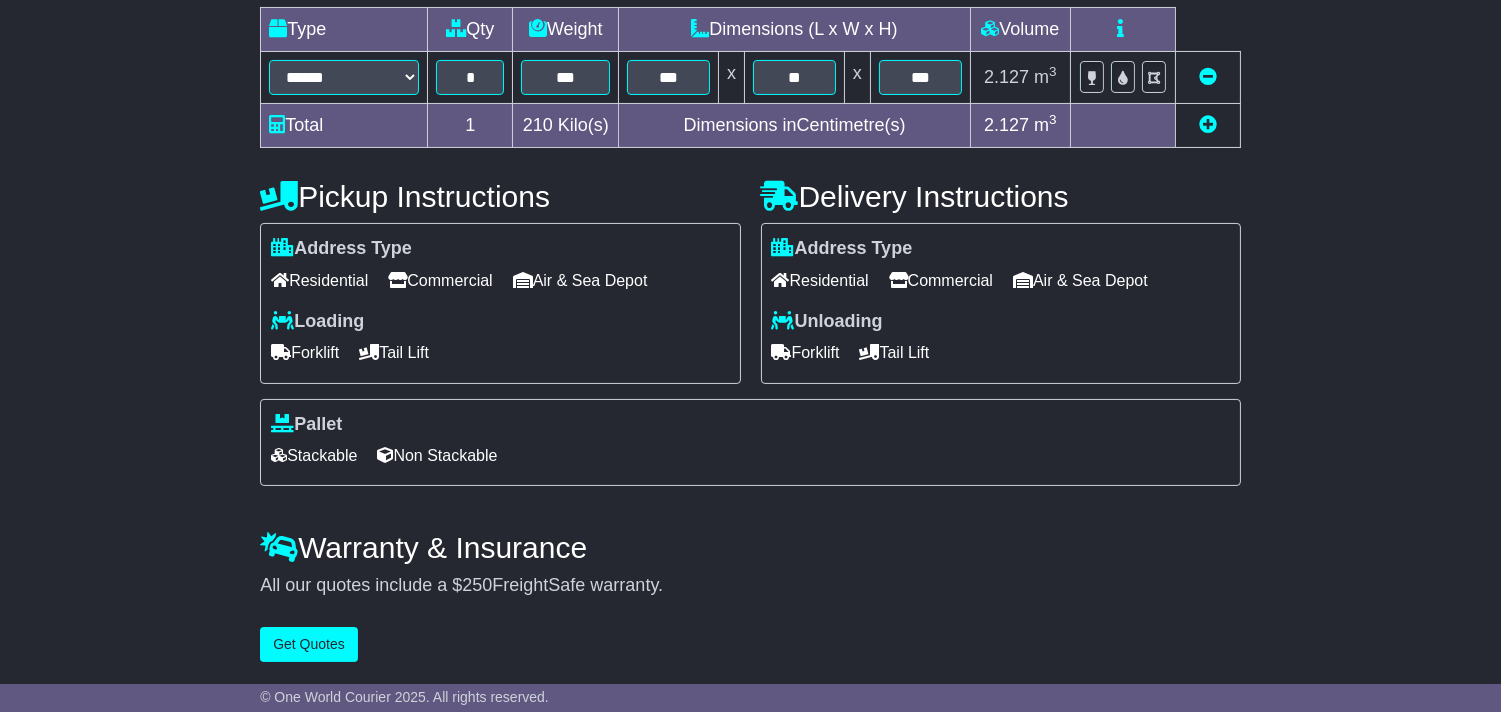 scroll, scrollTop: 532, scrollLeft: 0, axis: vertical 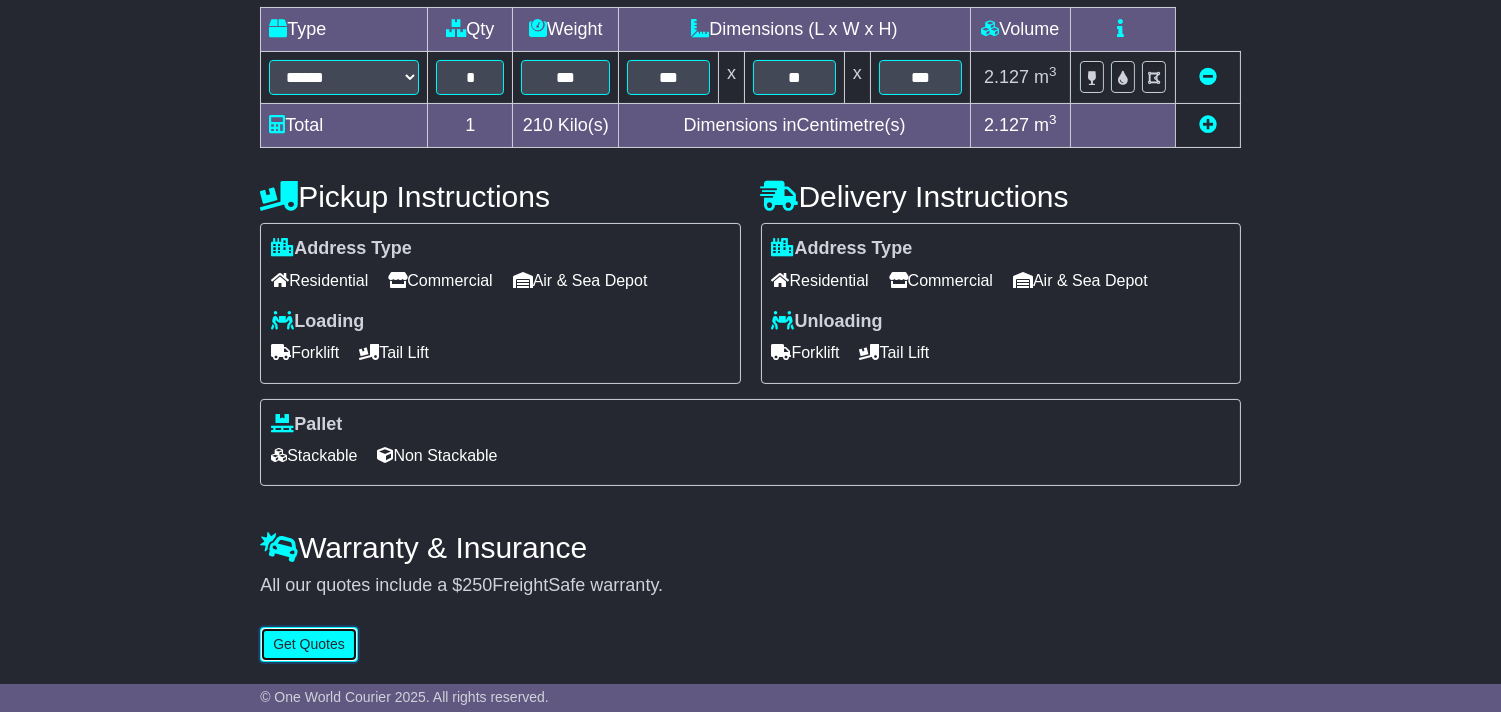 click on "Get Quotes" at bounding box center [309, 644] 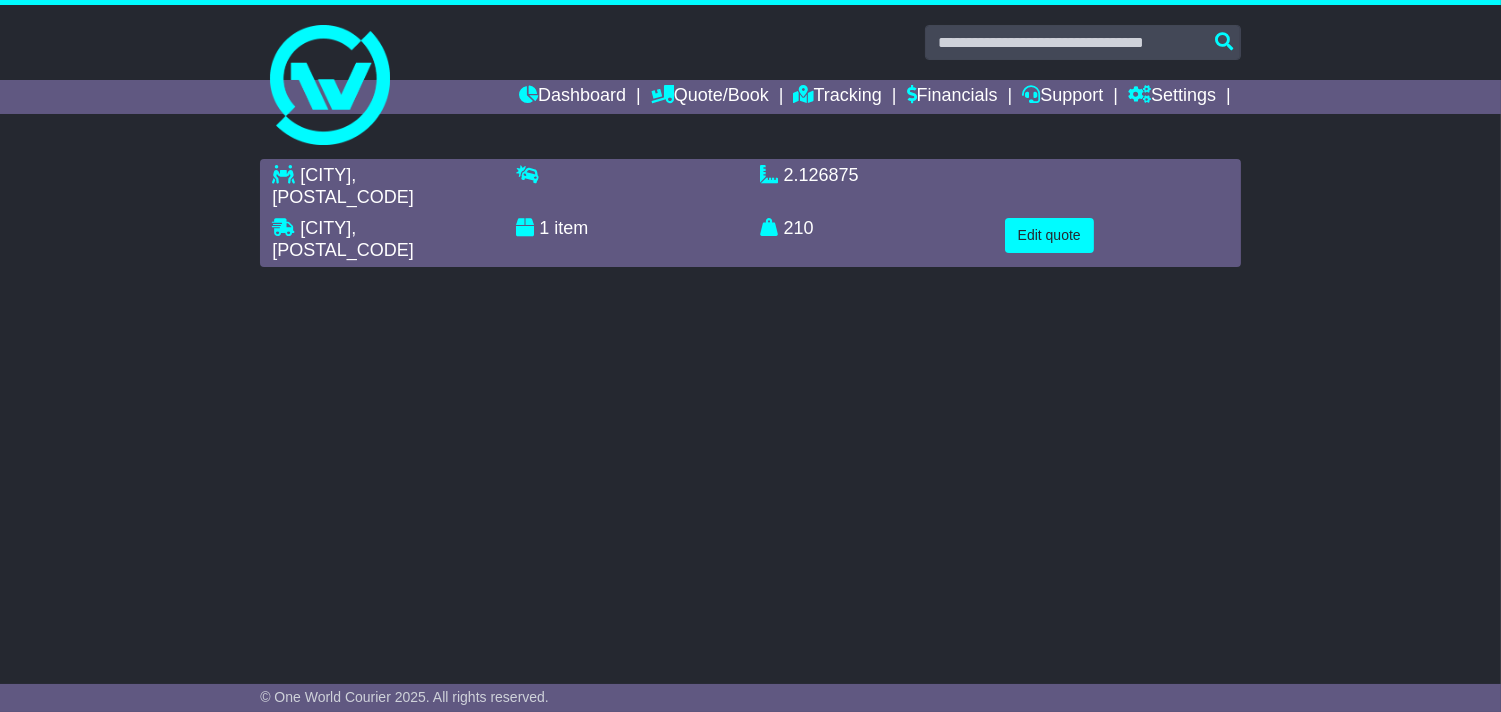 scroll, scrollTop: 0, scrollLeft: 0, axis: both 